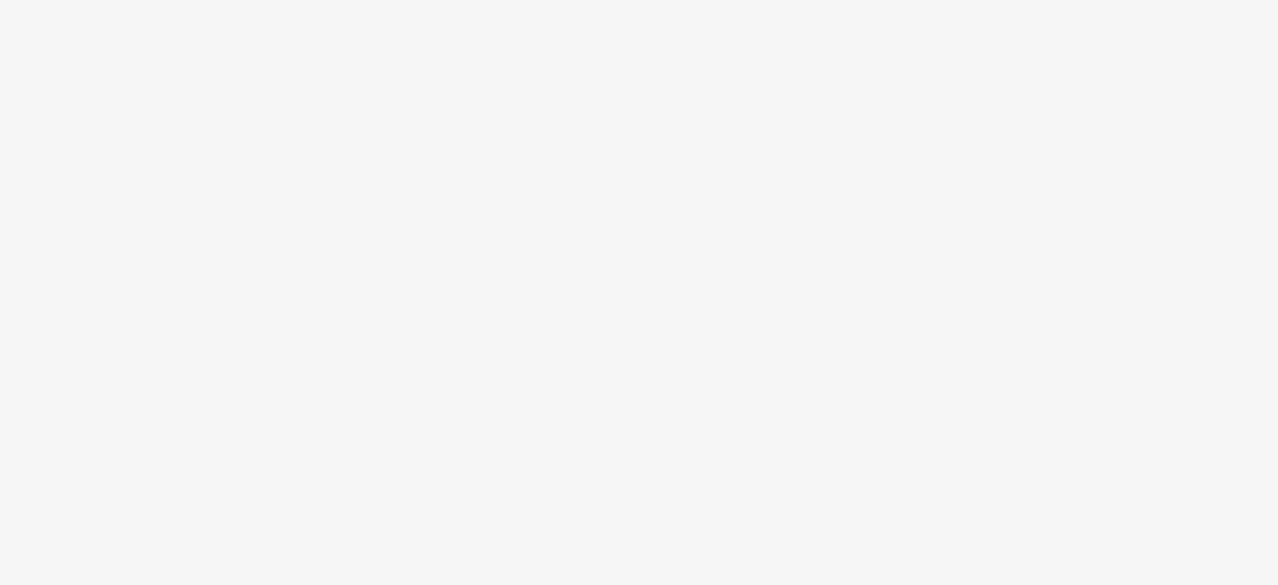scroll, scrollTop: 0, scrollLeft: 0, axis: both 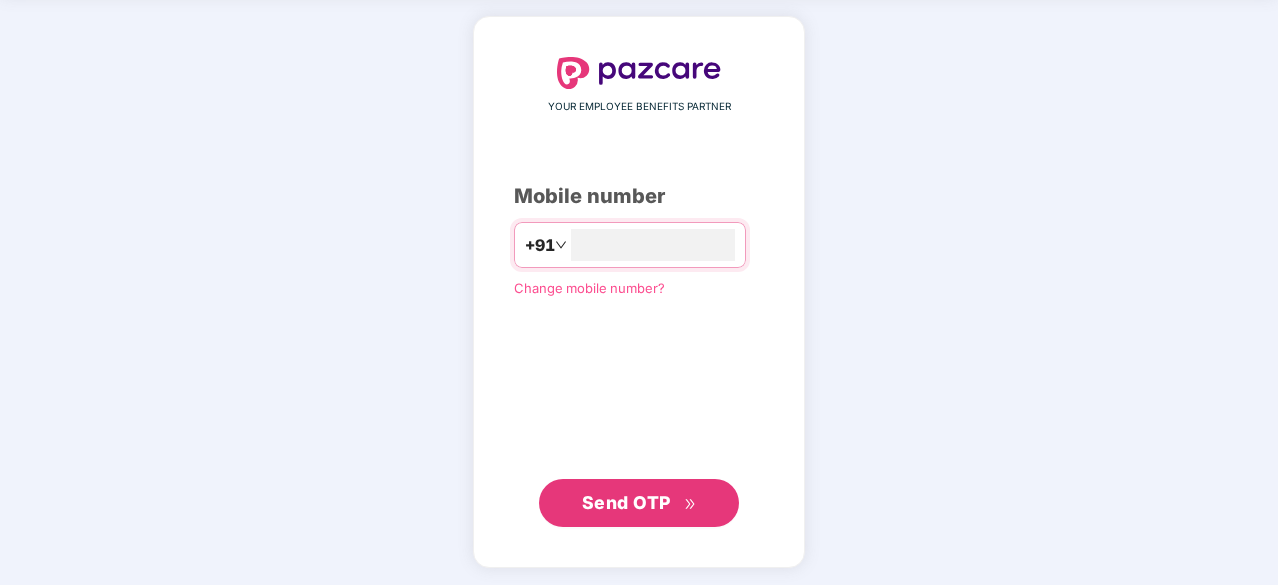 type on "**********" 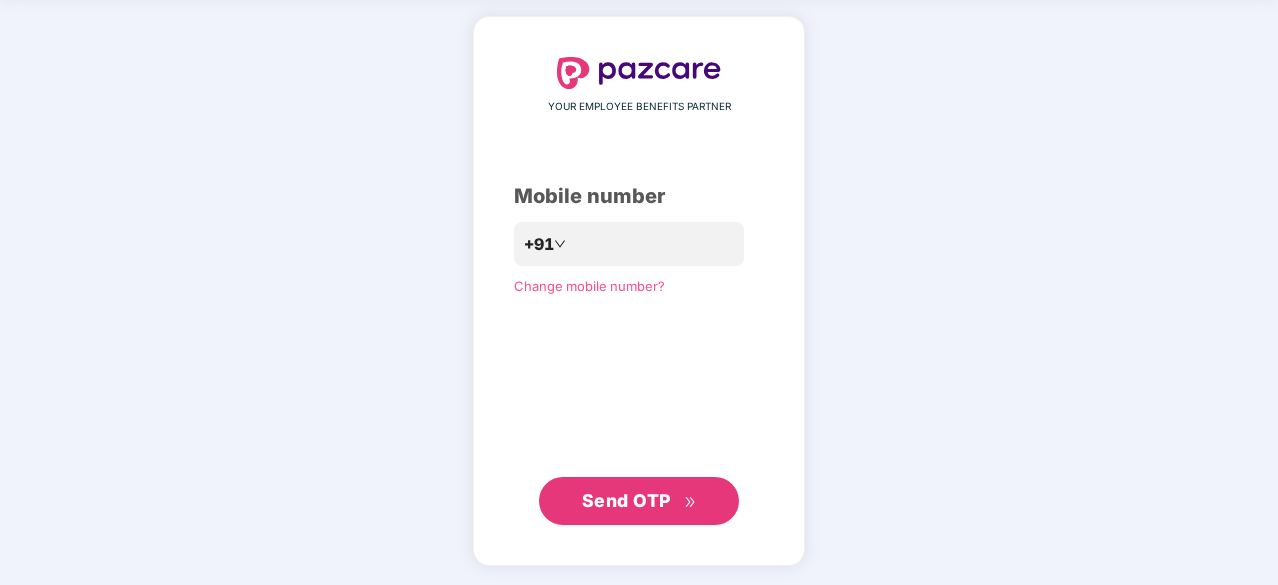 scroll, scrollTop: 75, scrollLeft: 0, axis: vertical 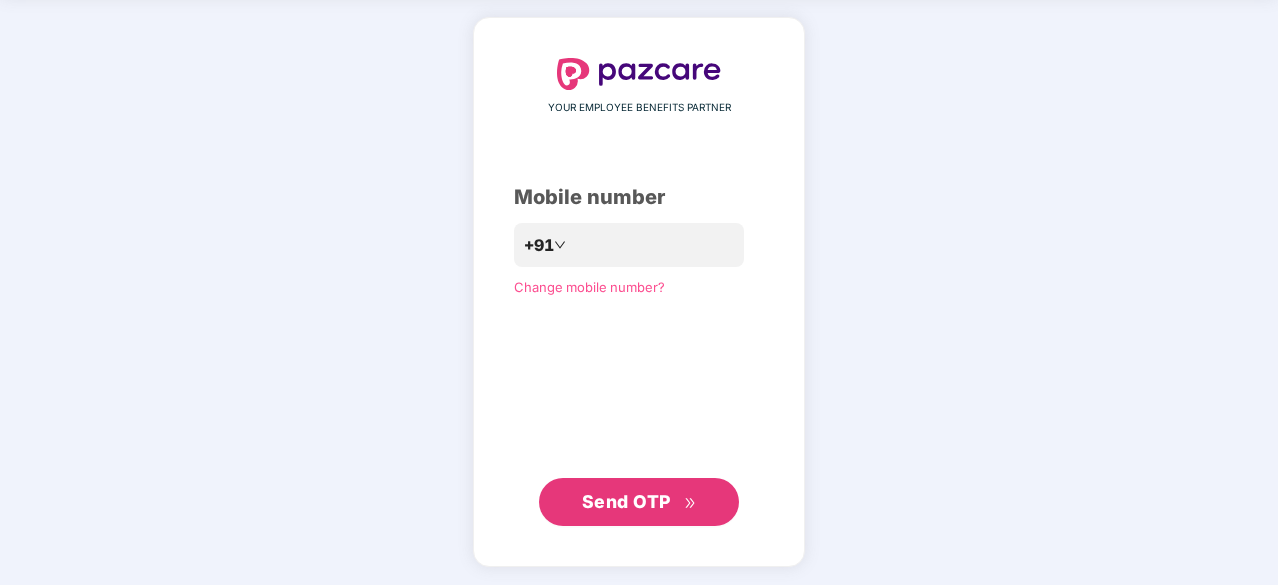 click on "Send OTP" at bounding box center [639, 502] 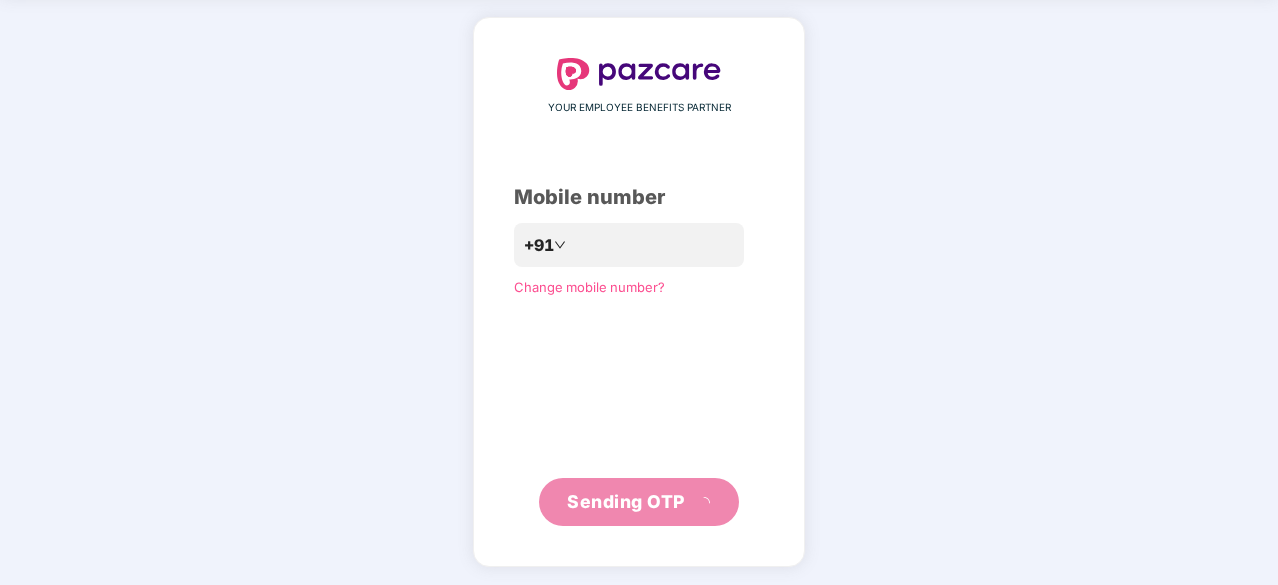 scroll, scrollTop: 66, scrollLeft: 0, axis: vertical 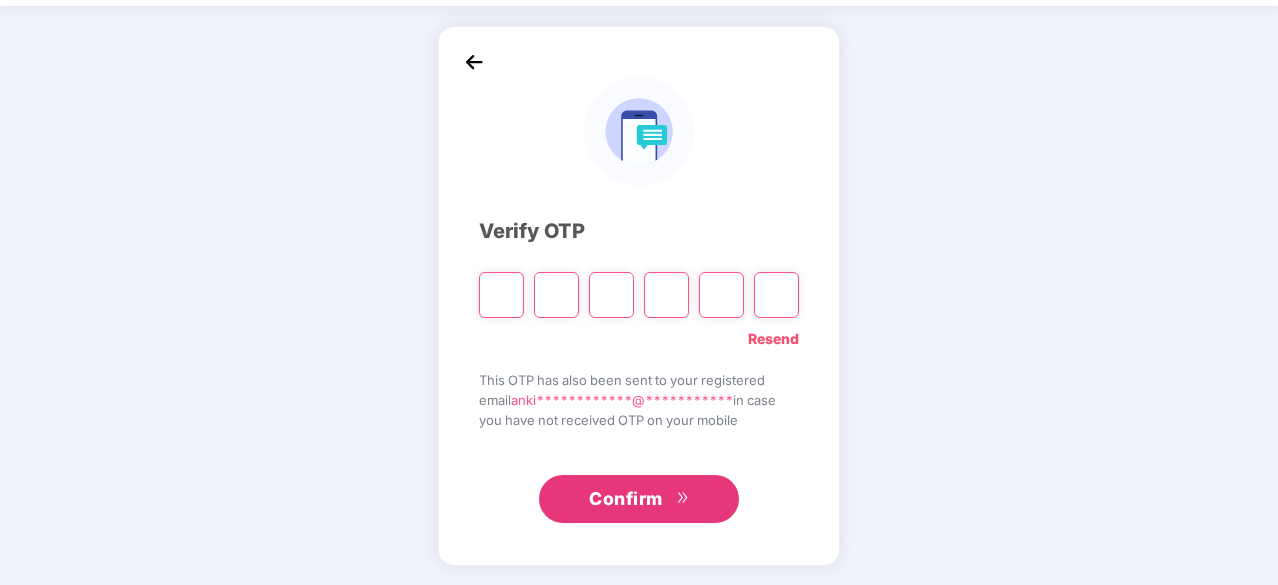 type on "*" 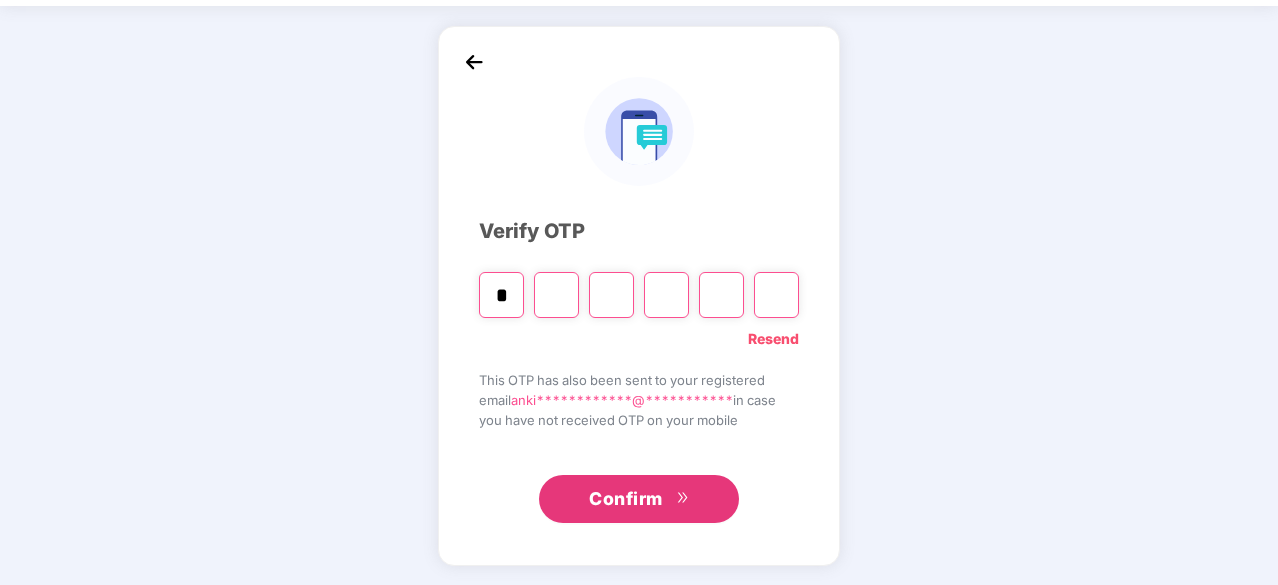 type on "*" 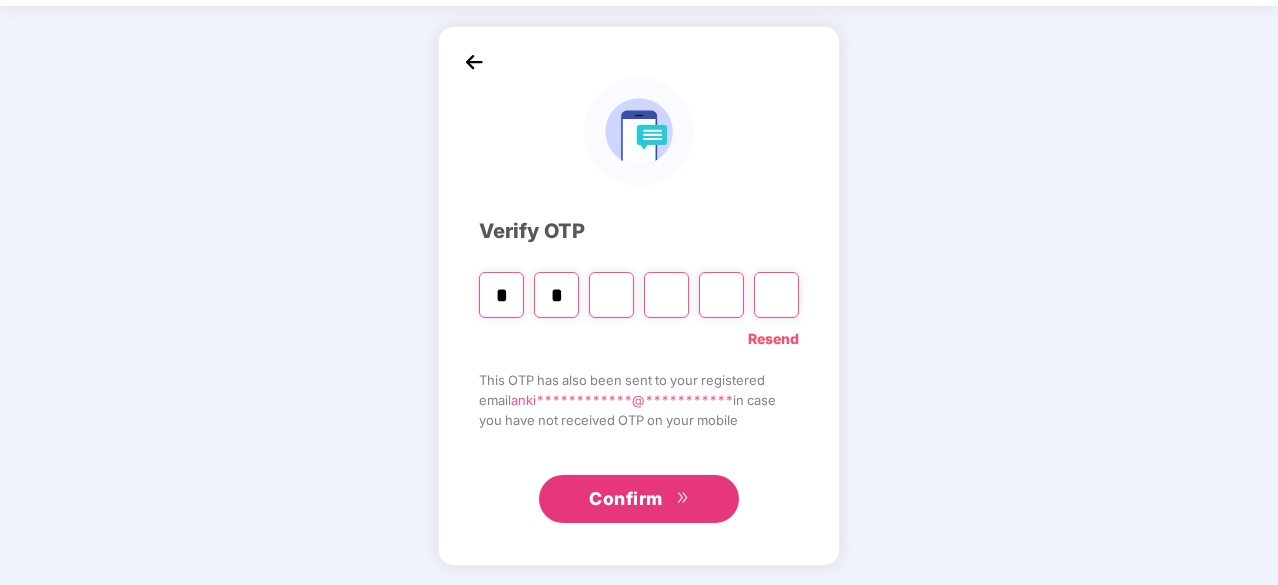 type on "*" 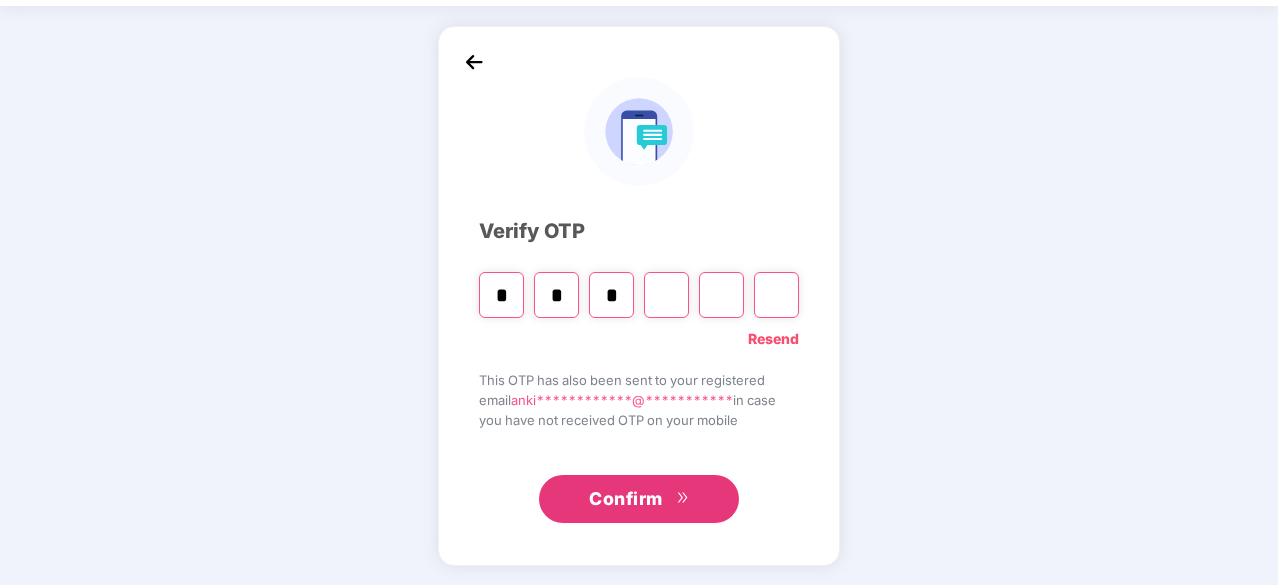 type on "*" 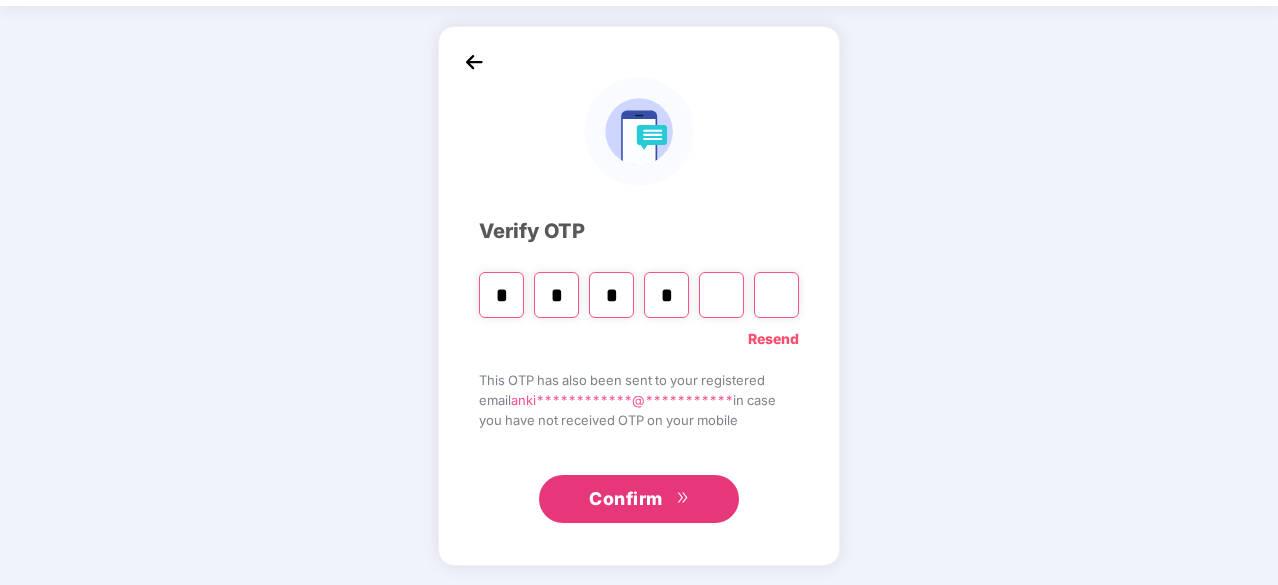 type on "*" 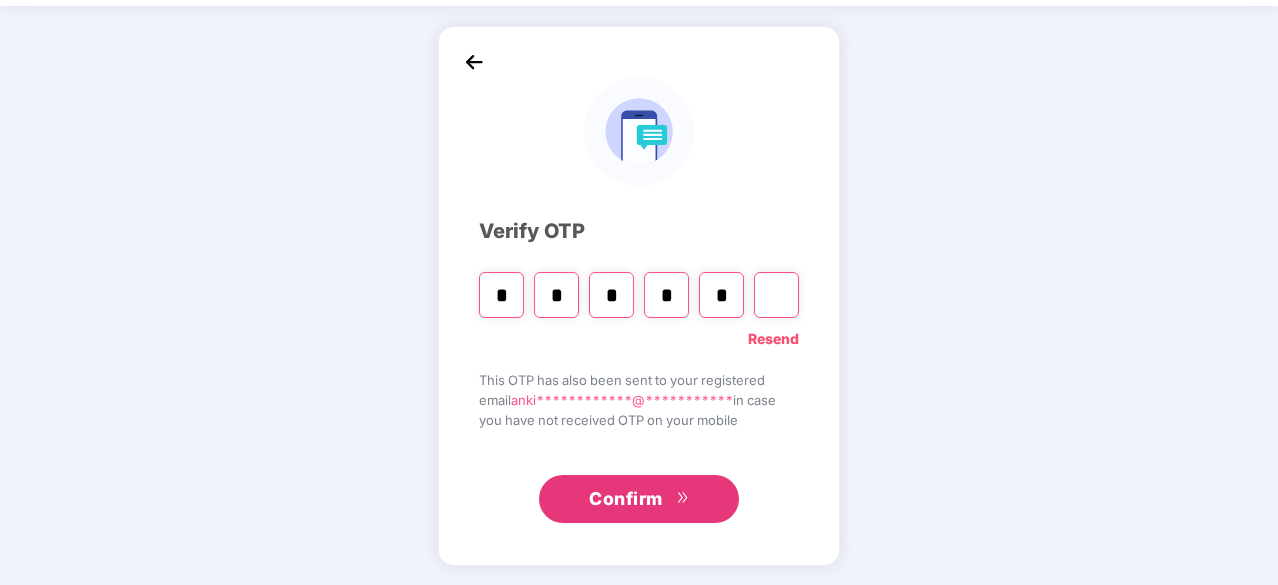 type on "*" 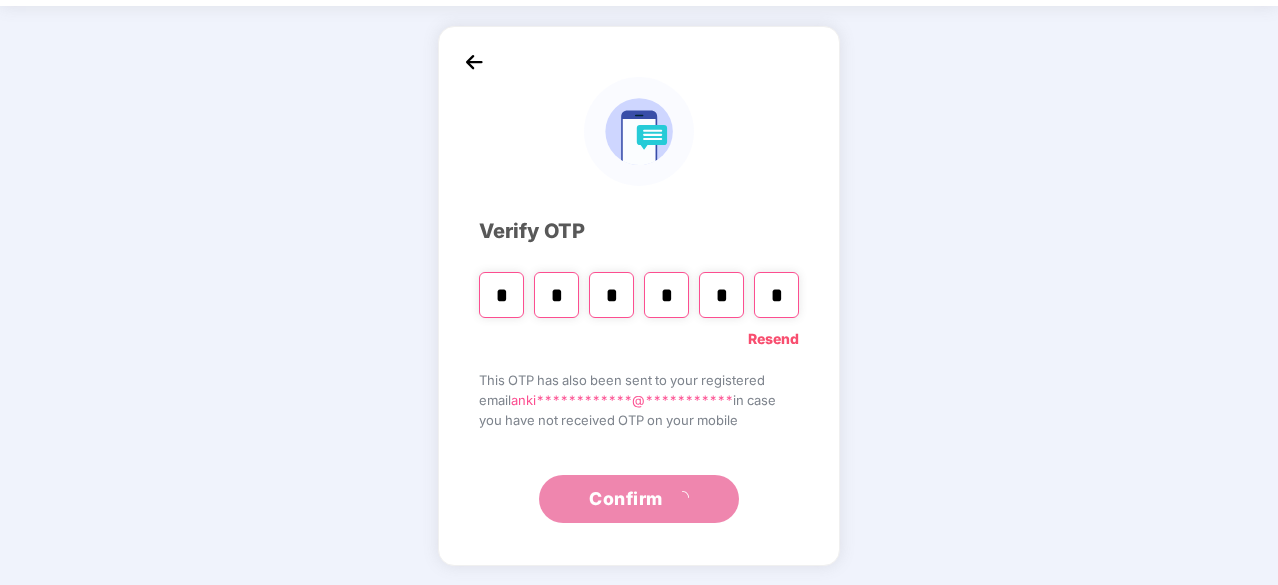 scroll, scrollTop: 0, scrollLeft: 0, axis: both 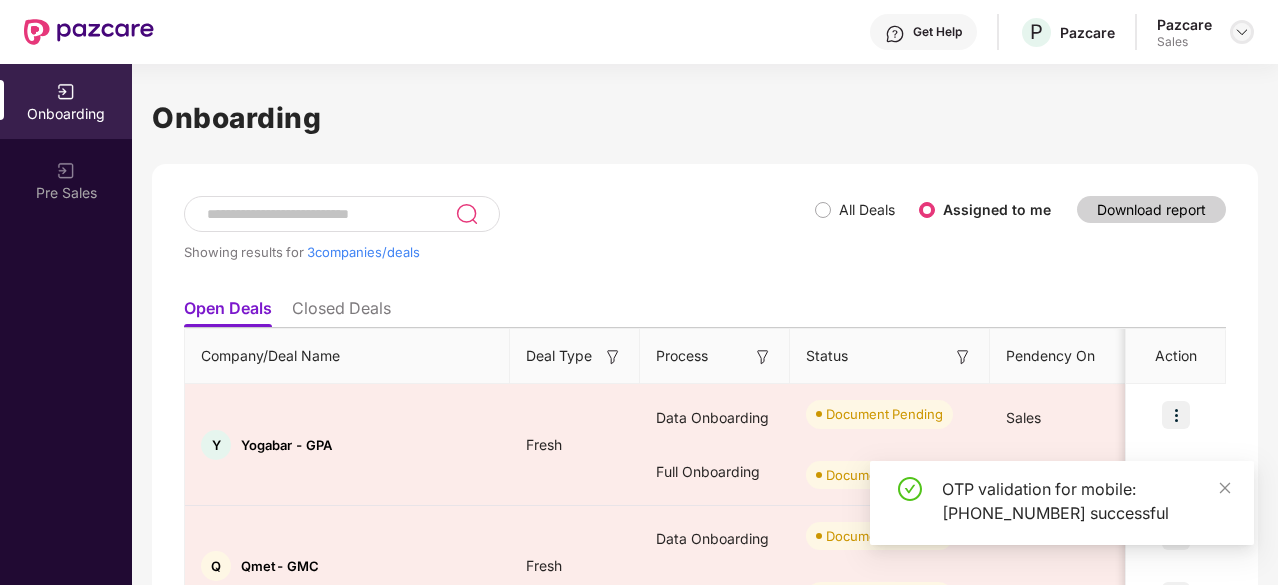 click at bounding box center (1242, 32) 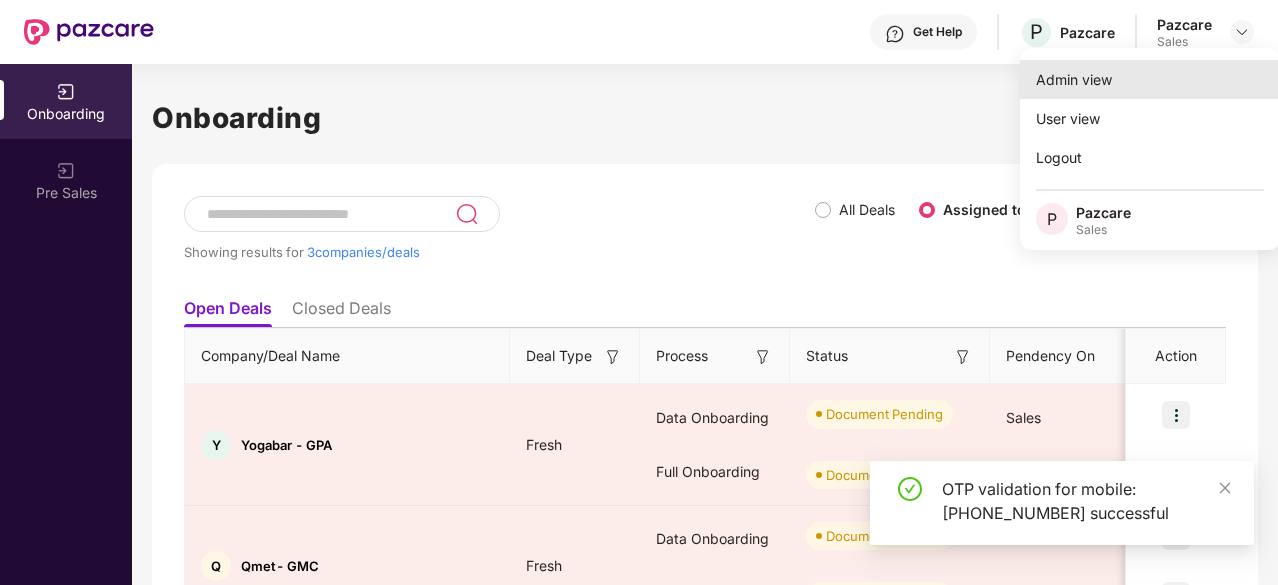click on "Admin view" at bounding box center [1150, 79] 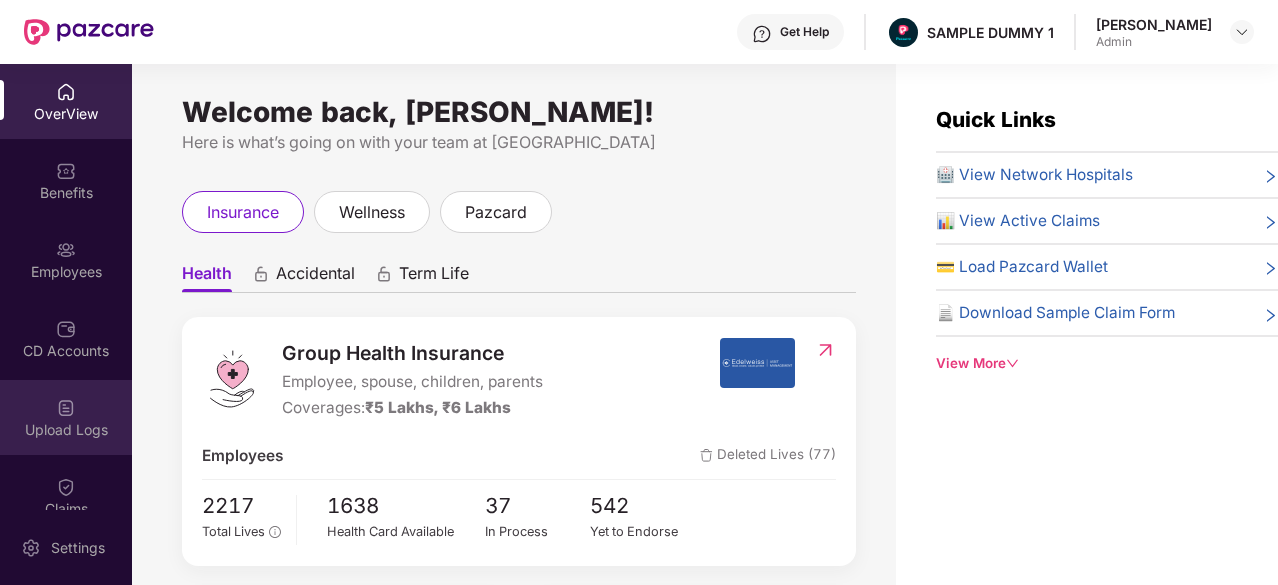 scroll, scrollTop: 422, scrollLeft: 0, axis: vertical 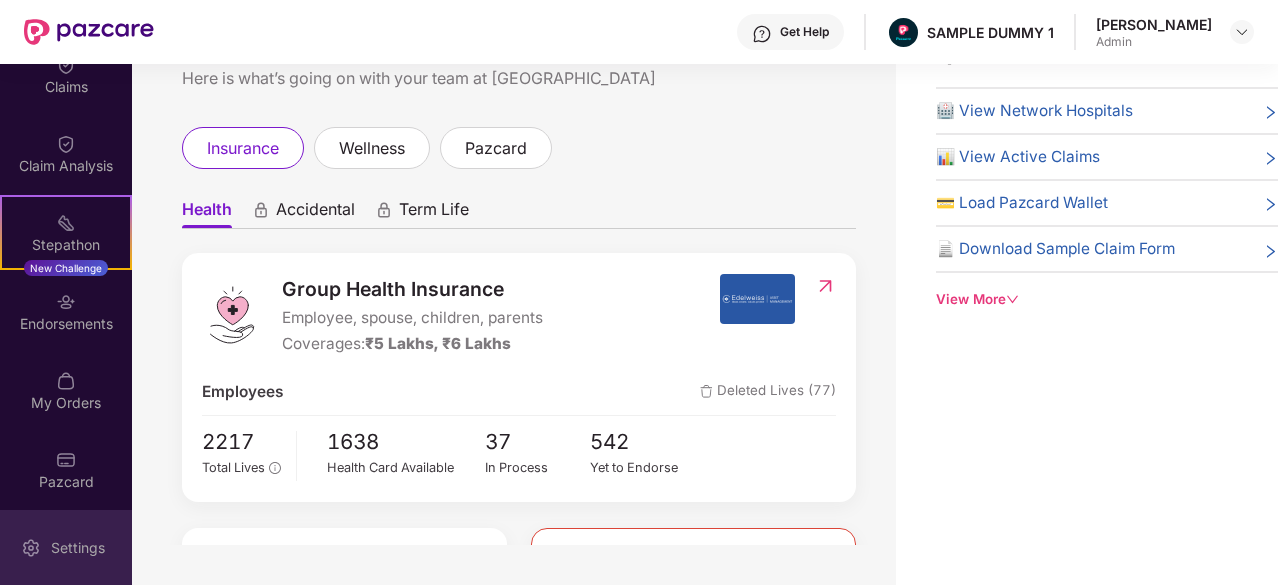 click on "Settings" at bounding box center (78, 548) 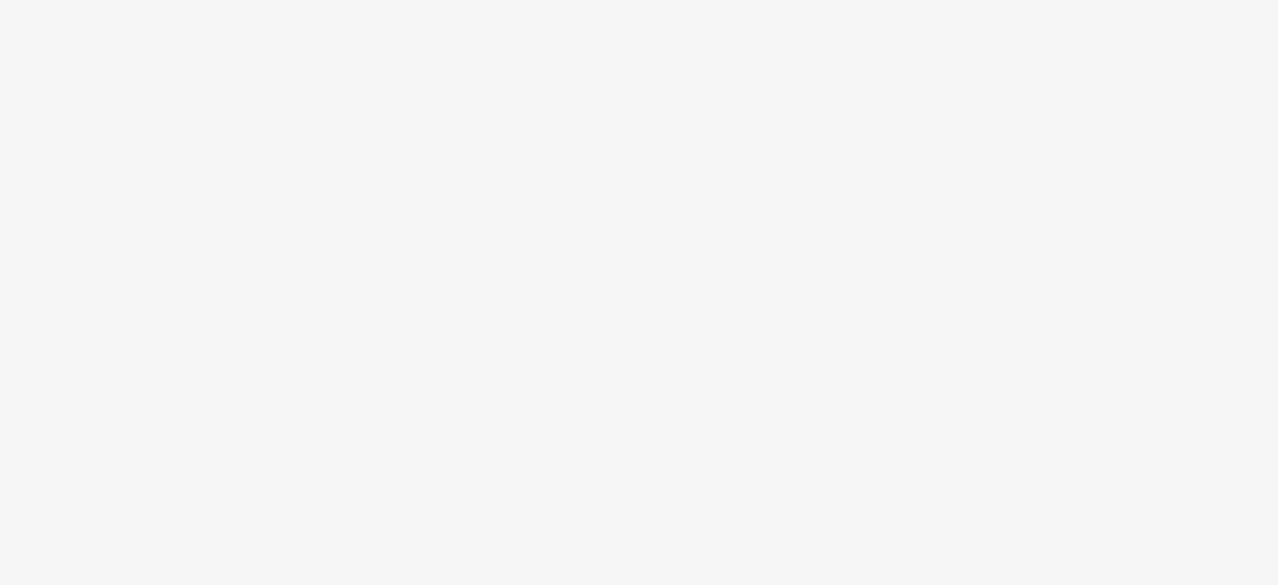 scroll, scrollTop: 0, scrollLeft: 0, axis: both 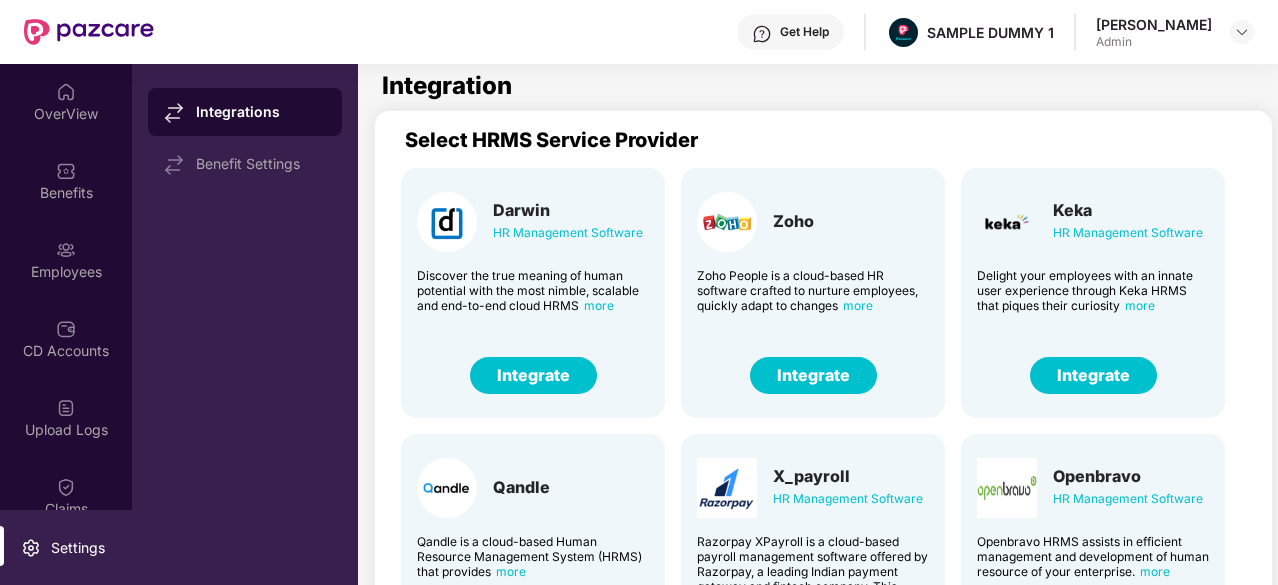 click on "Integrate" at bounding box center [533, 375] 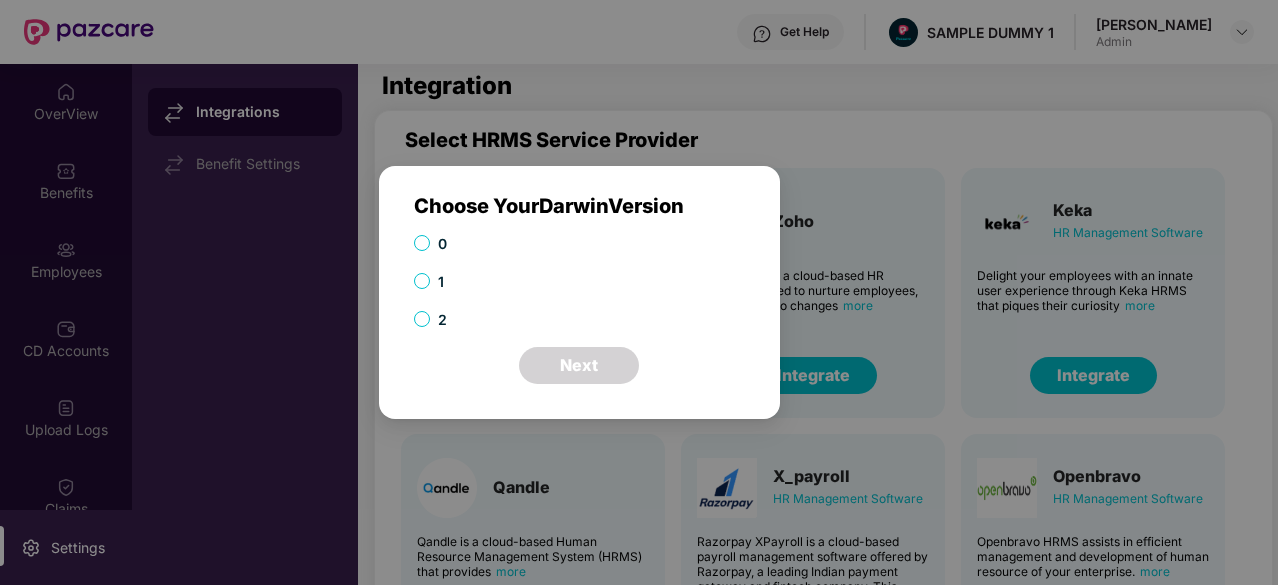 click on "2" at bounding box center [442, 320] 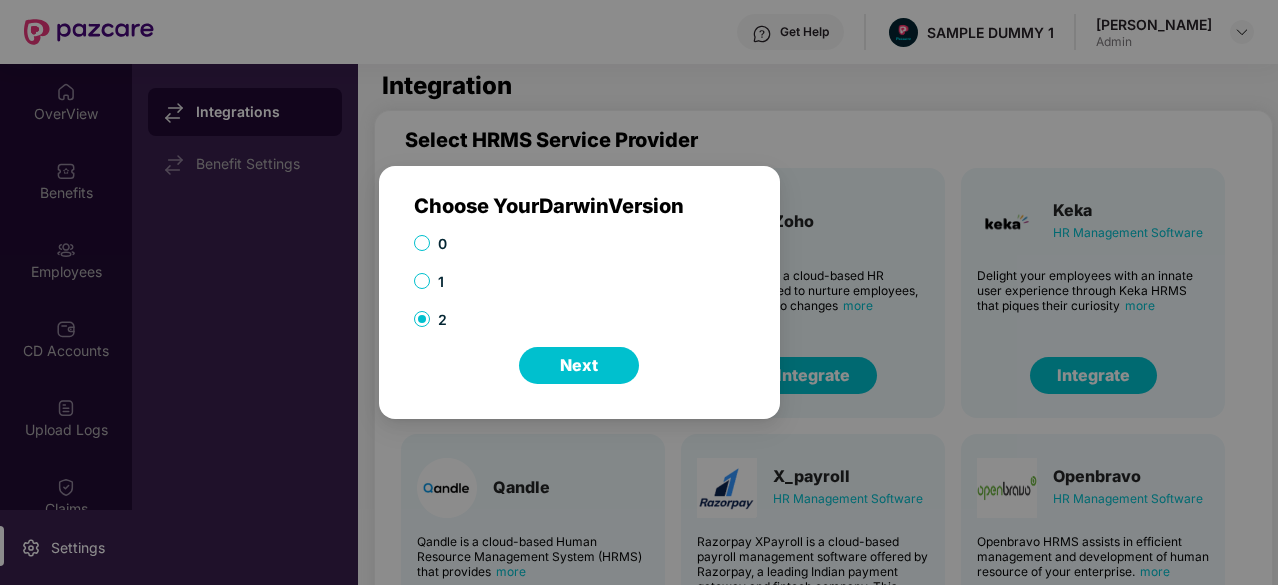 click on "Next" at bounding box center (579, 365) 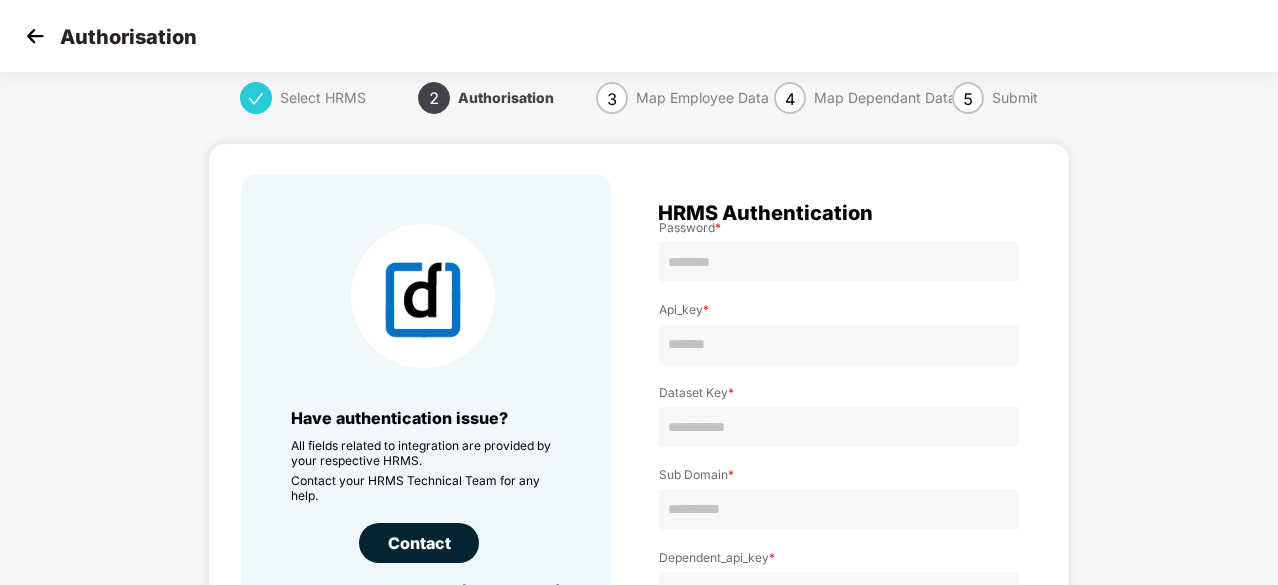 scroll, scrollTop: 170, scrollLeft: 0, axis: vertical 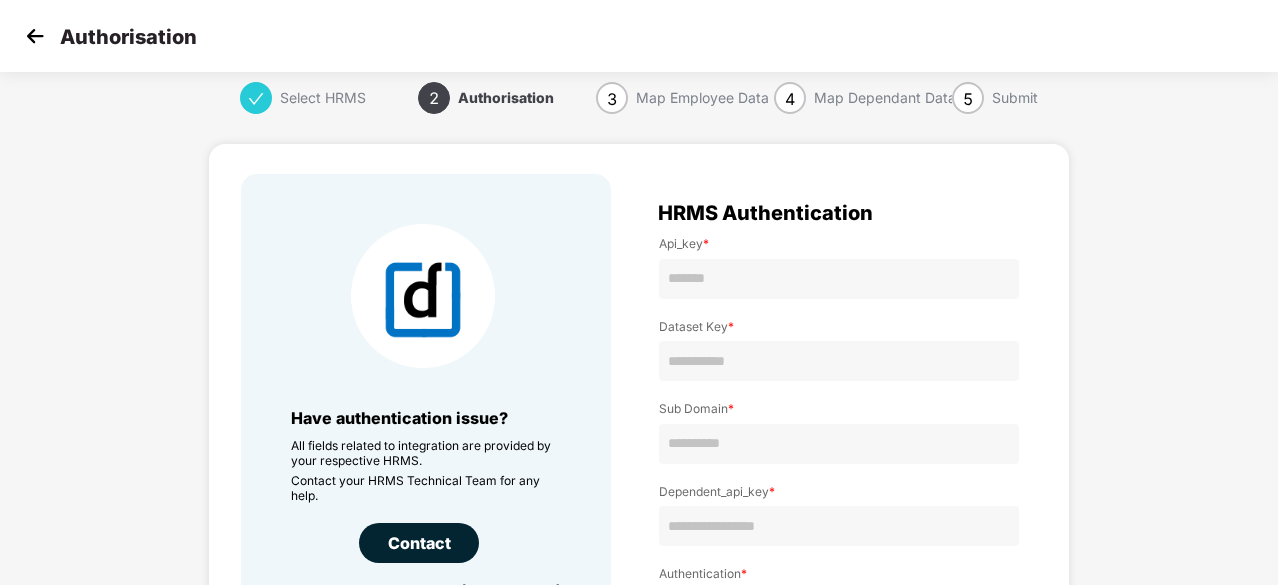 click at bounding box center (35, 36) 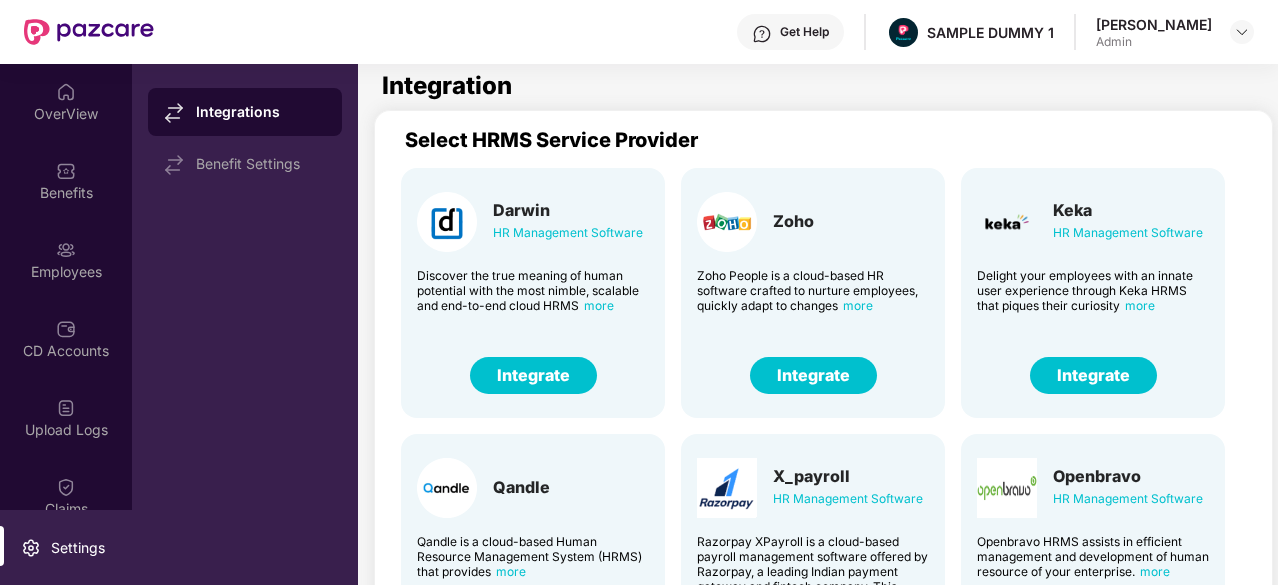 click at bounding box center [66, 92] 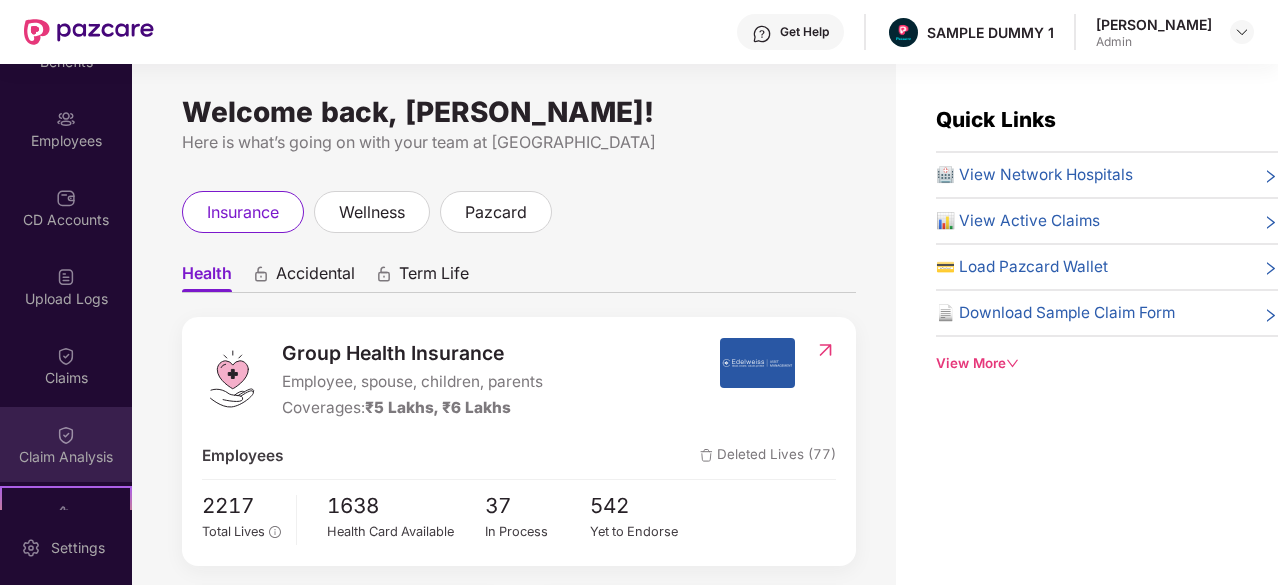 scroll, scrollTop: 0, scrollLeft: 0, axis: both 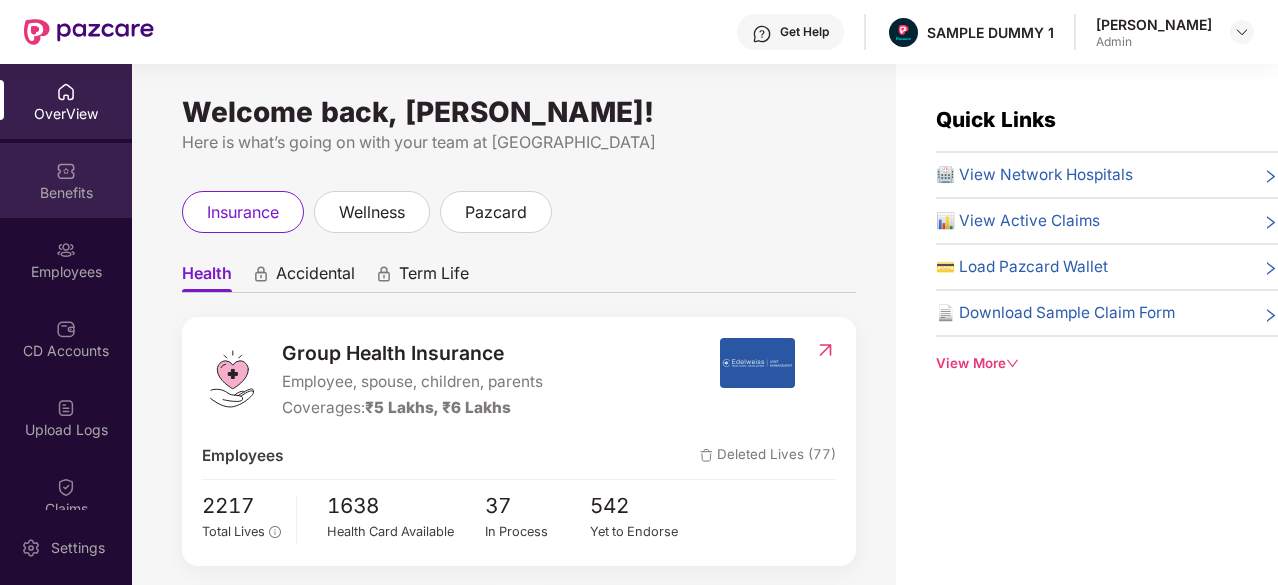 click at bounding box center [66, 171] 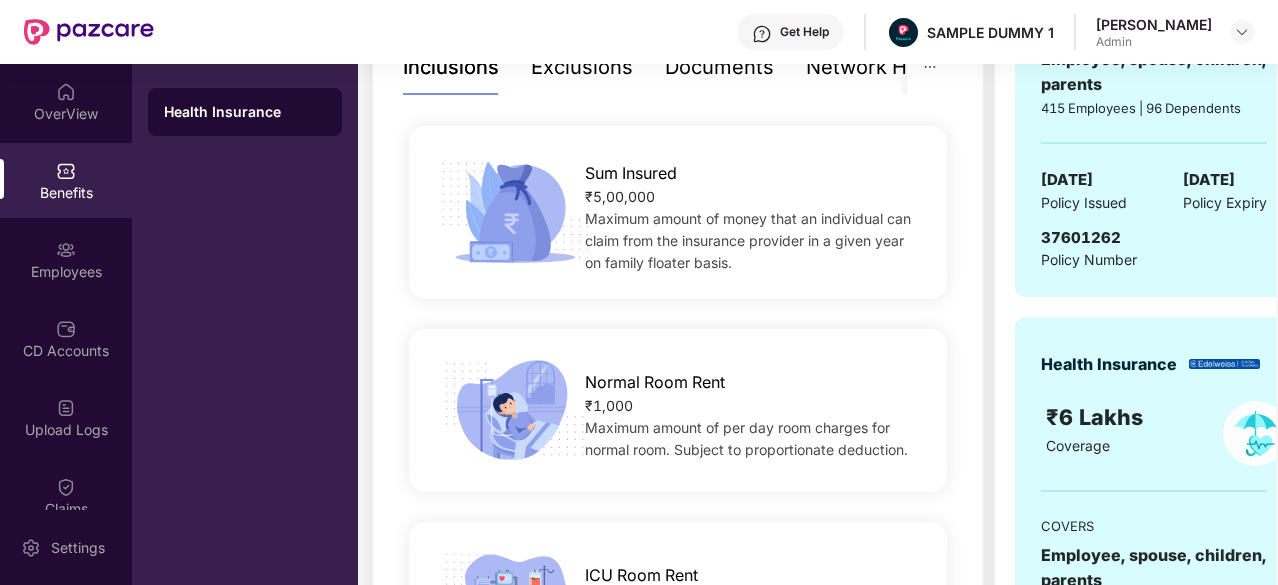 scroll, scrollTop: 156, scrollLeft: 0, axis: vertical 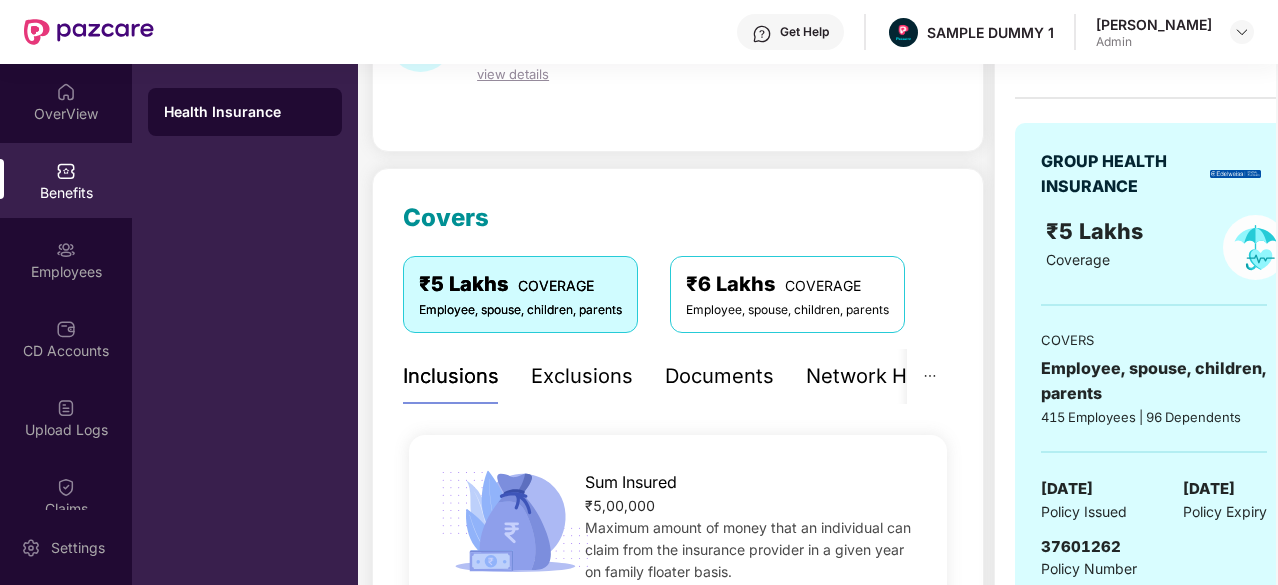 click on "Exclusions" at bounding box center [582, 376] 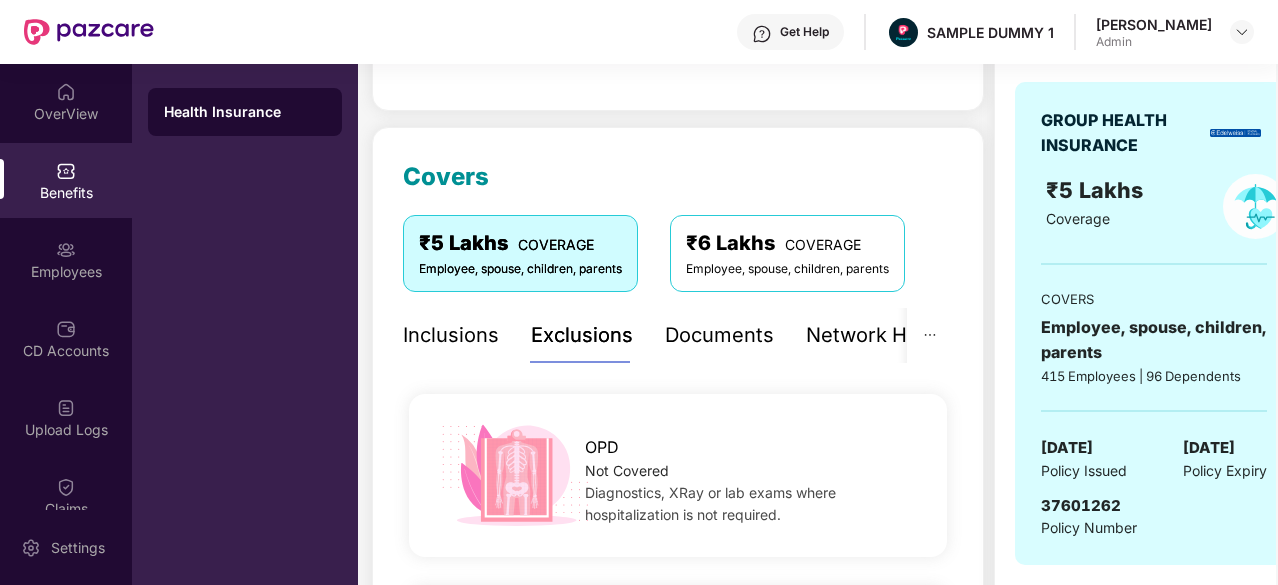 scroll, scrollTop: 195, scrollLeft: 0, axis: vertical 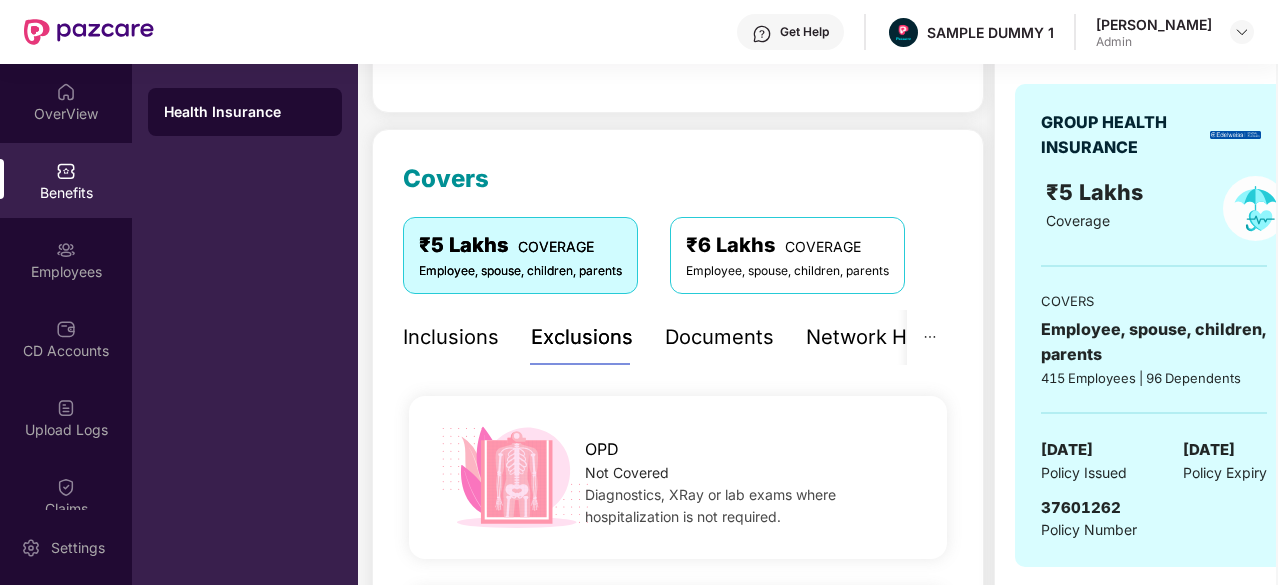 click on "Documents" at bounding box center [719, 337] 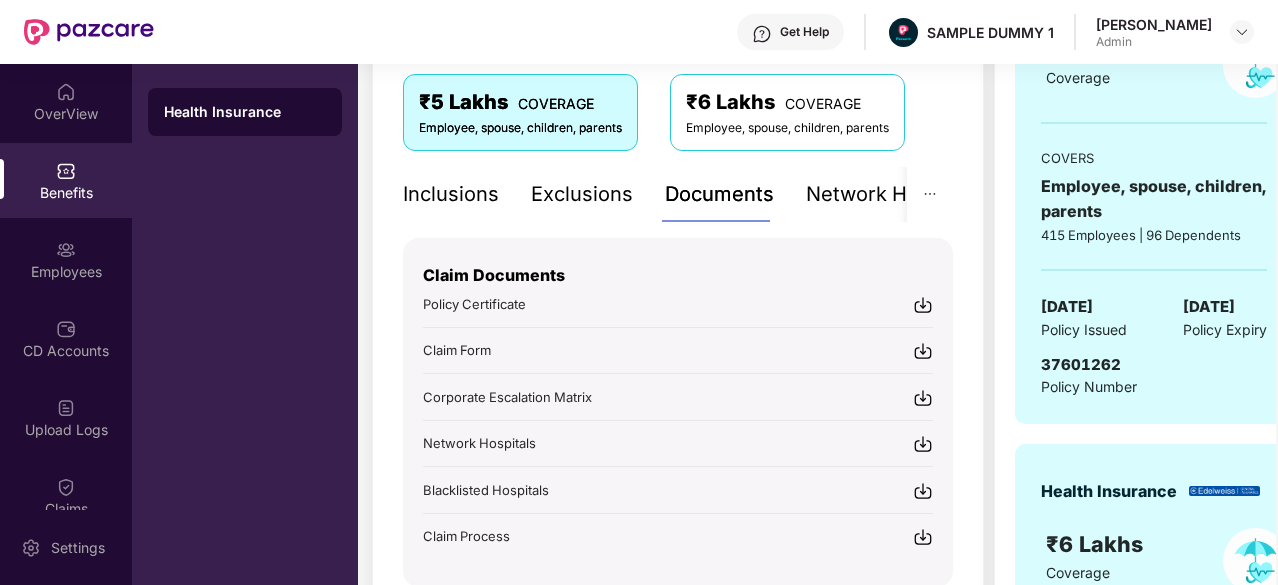 scroll, scrollTop: 332, scrollLeft: 0, axis: vertical 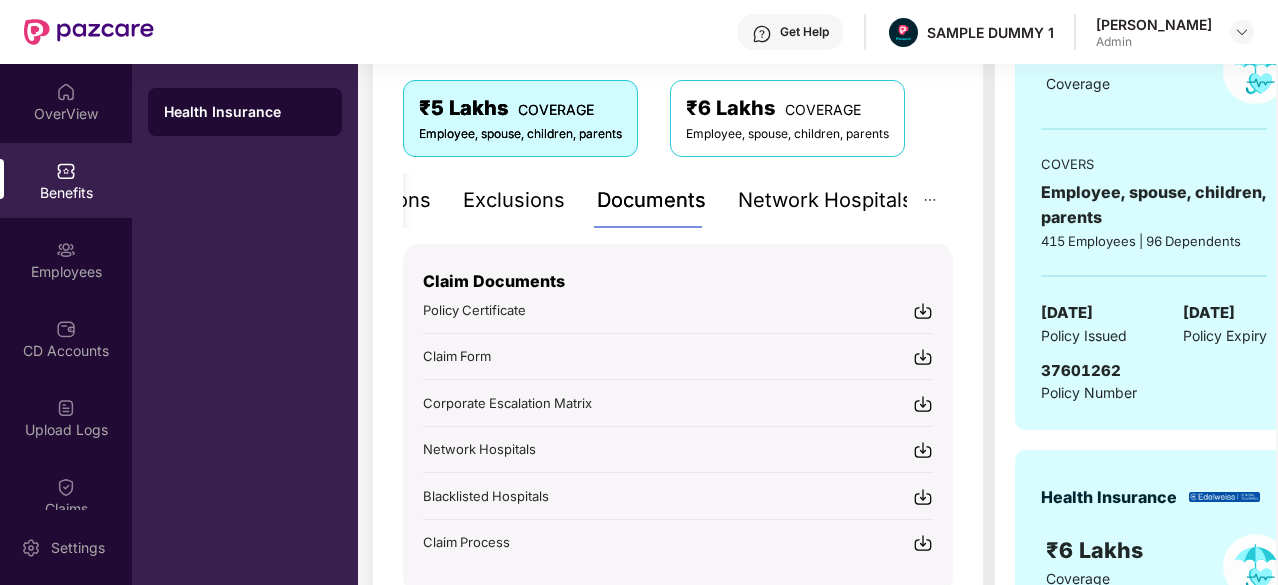 click on "Network Hospitals" at bounding box center (825, 200) 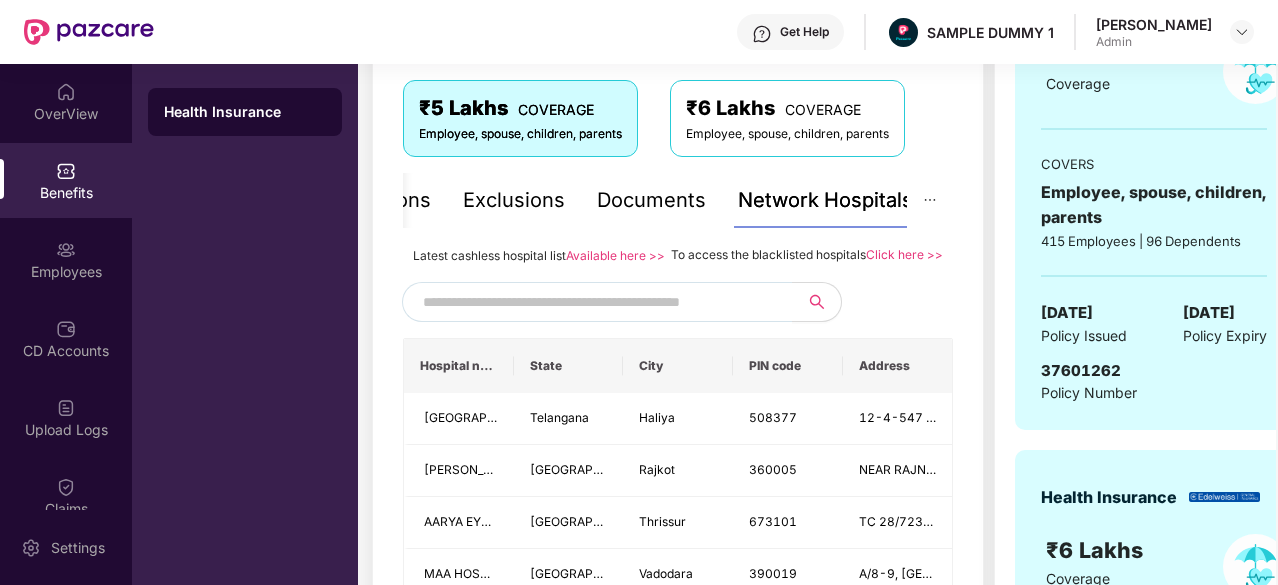 click at bounding box center [594, 302] 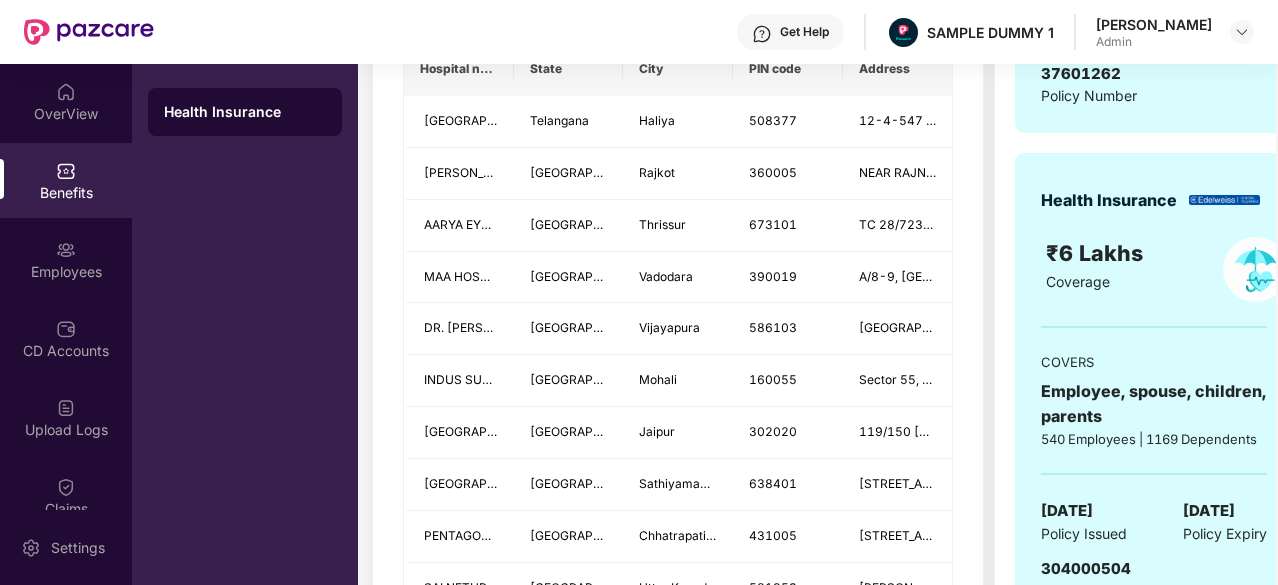 scroll, scrollTop: 0, scrollLeft: 0, axis: both 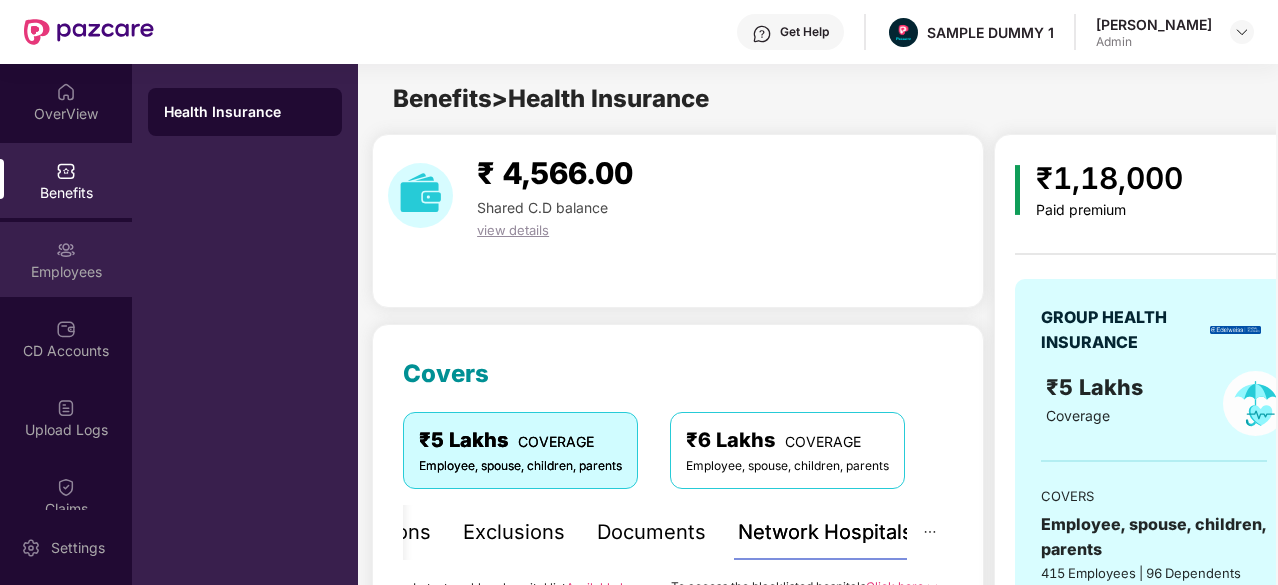 click at bounding box center (66, 250) 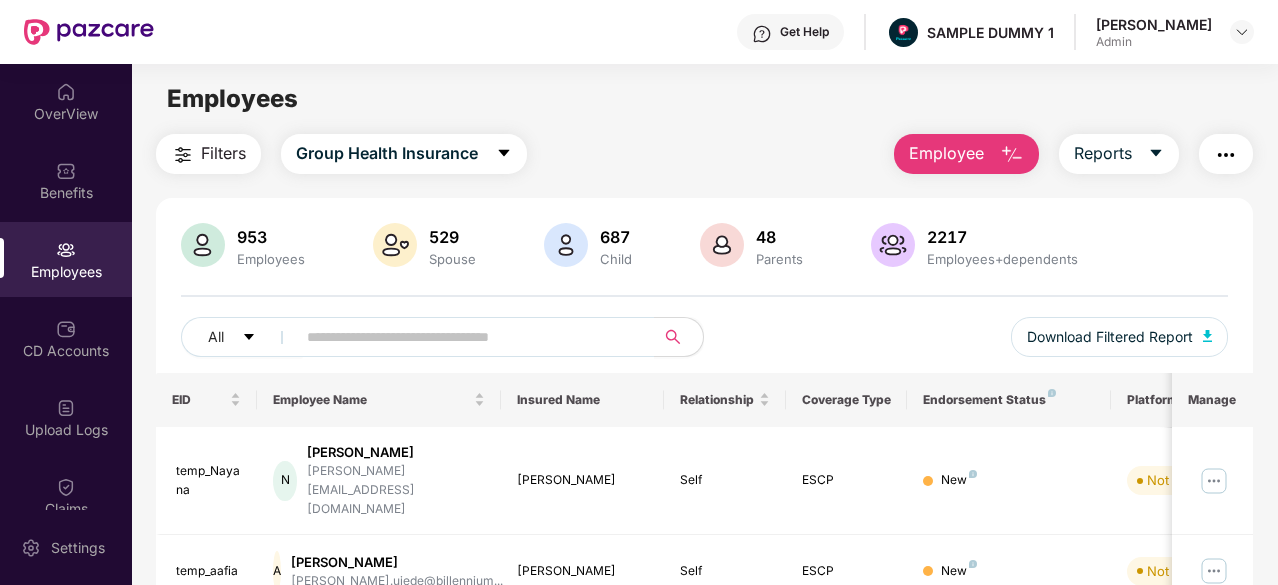 click on "Employee" at bounding box center [966, 154] 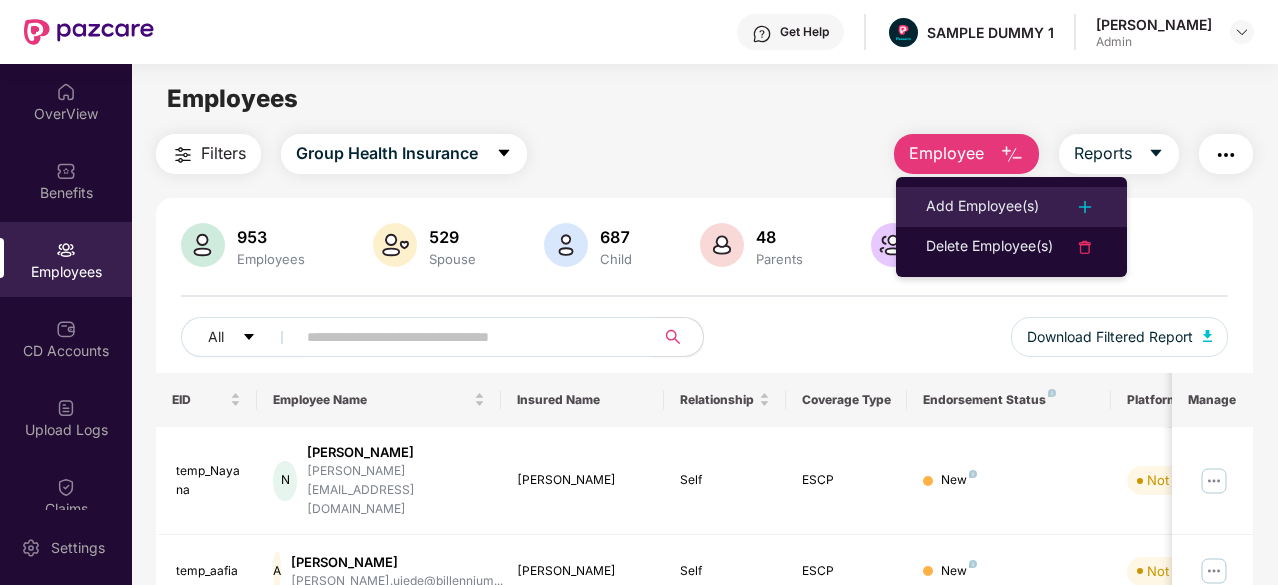 click on "Add Employee(s)" at bounding box center [982, 207] 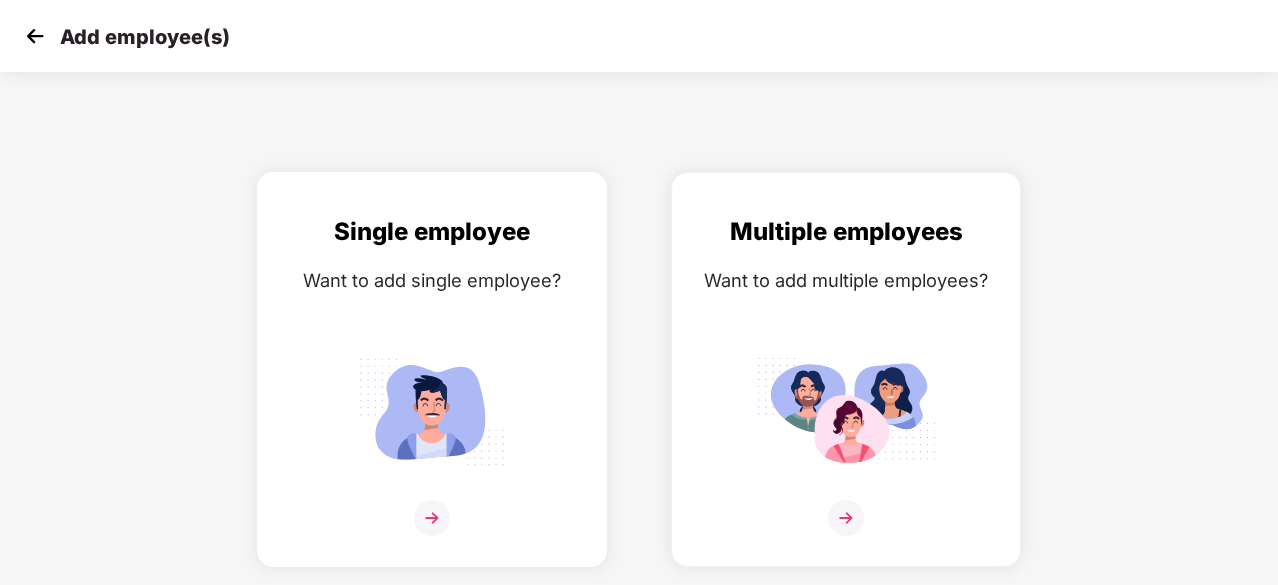 click at bounding box center (432, 530) 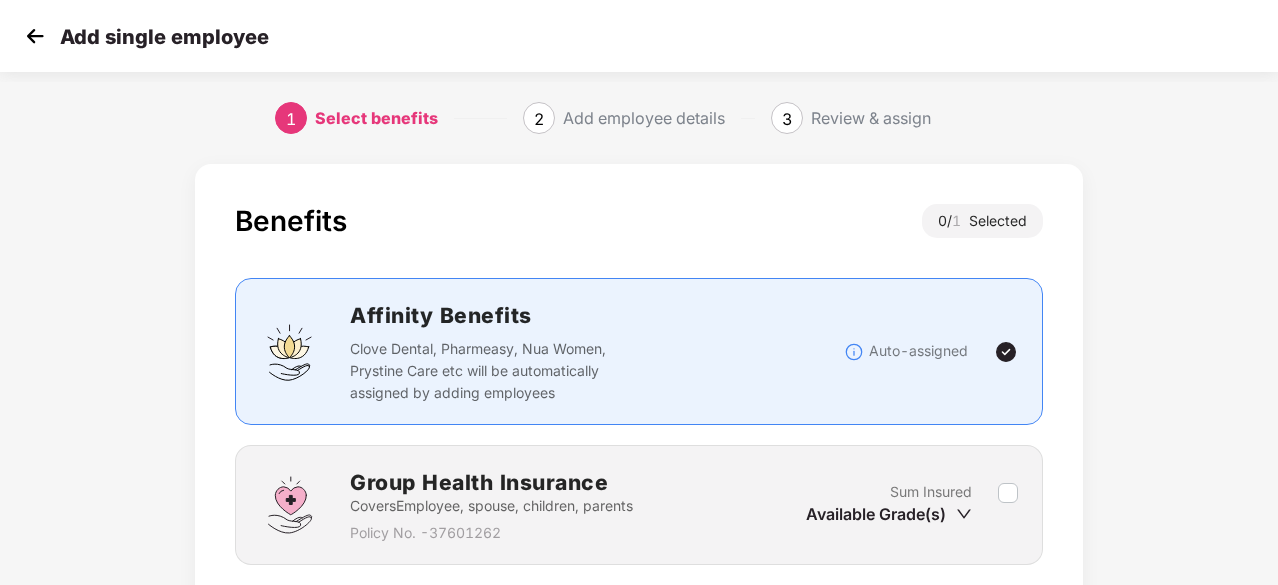 scroll, scrollTop: 152, scrollLeft: 0, axis: vertical 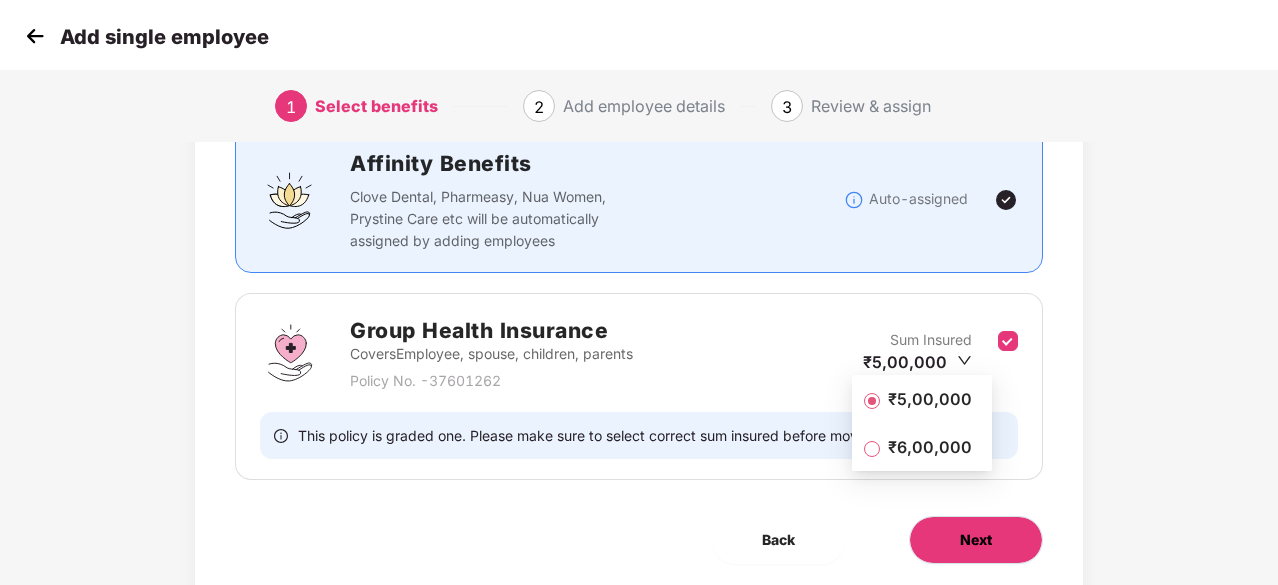 click on "Next" at bounding box center (976, 540) 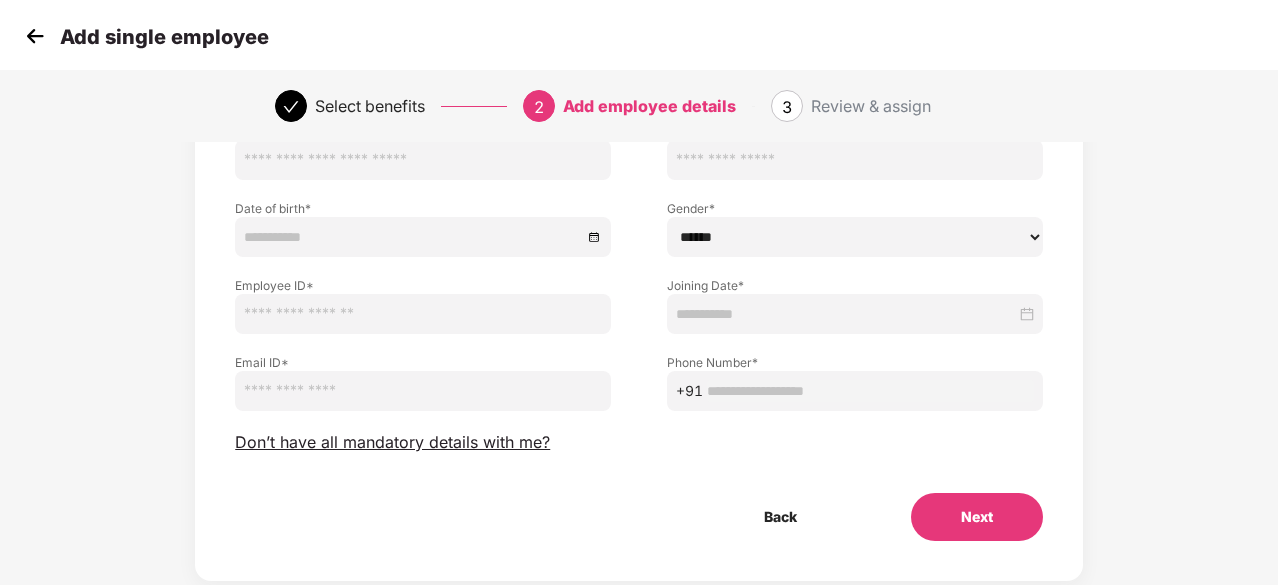 scroll, scrollTop: 171, scrollLeft: 0, axis: vertical 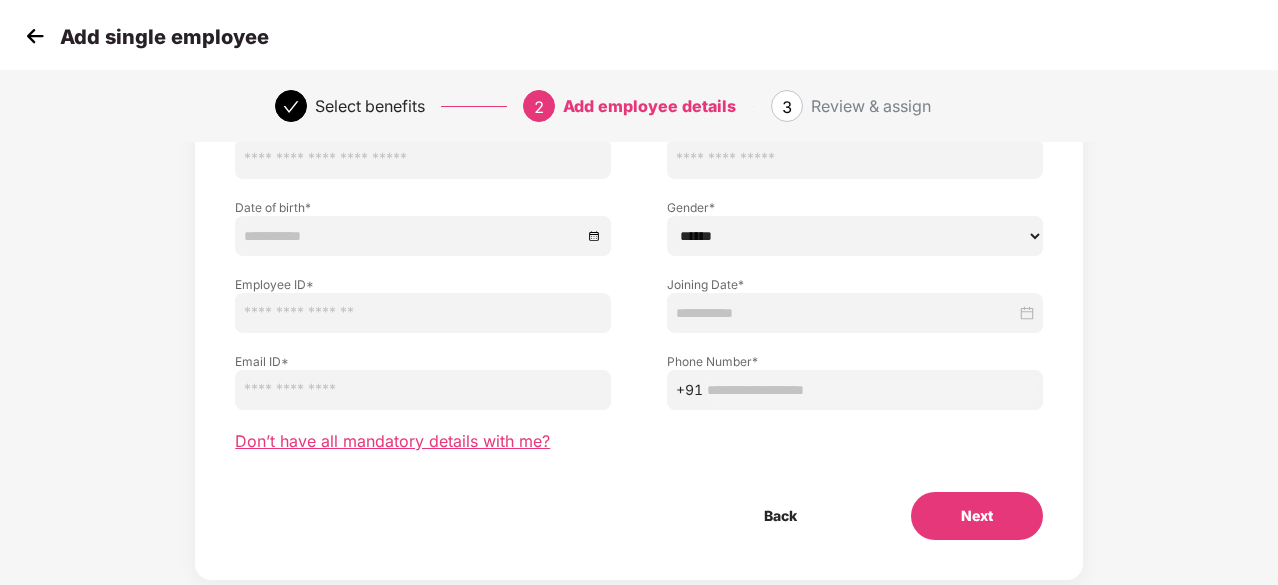 click on "Don’t have all mandatory details with me?" at bounding box center [392, 441] 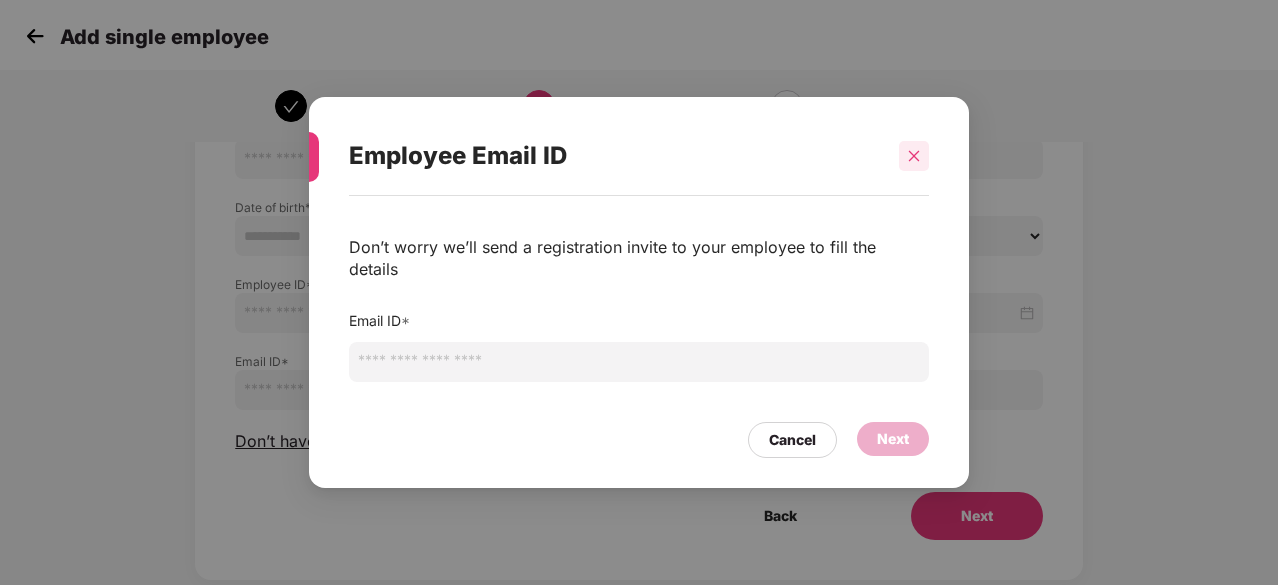 click 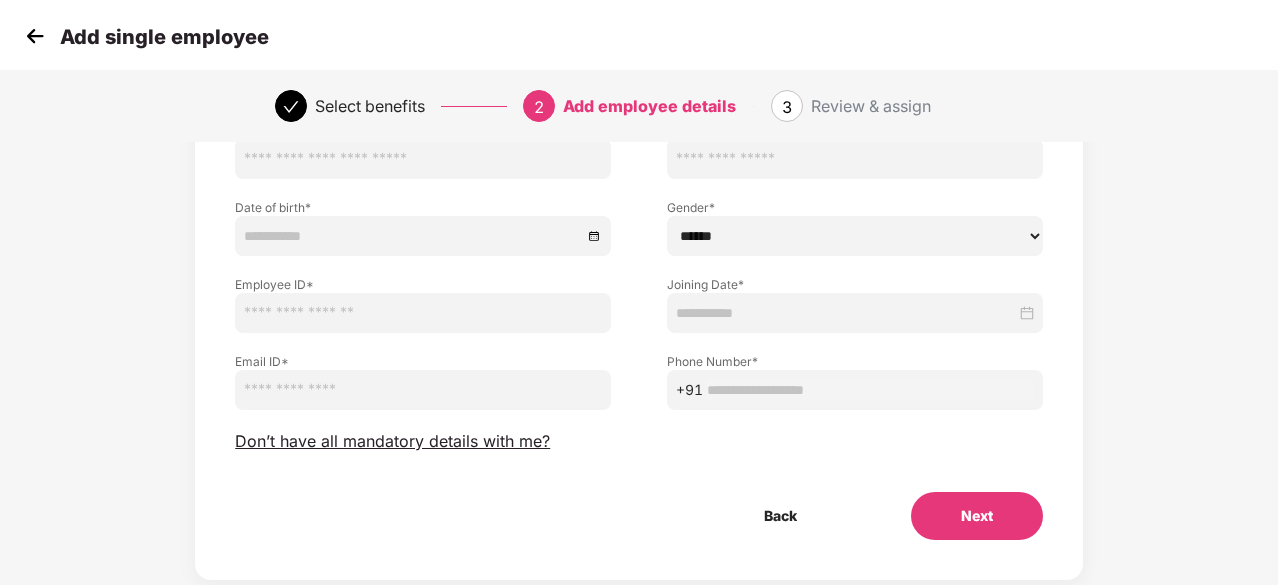 click at bounding box center (35, 36) 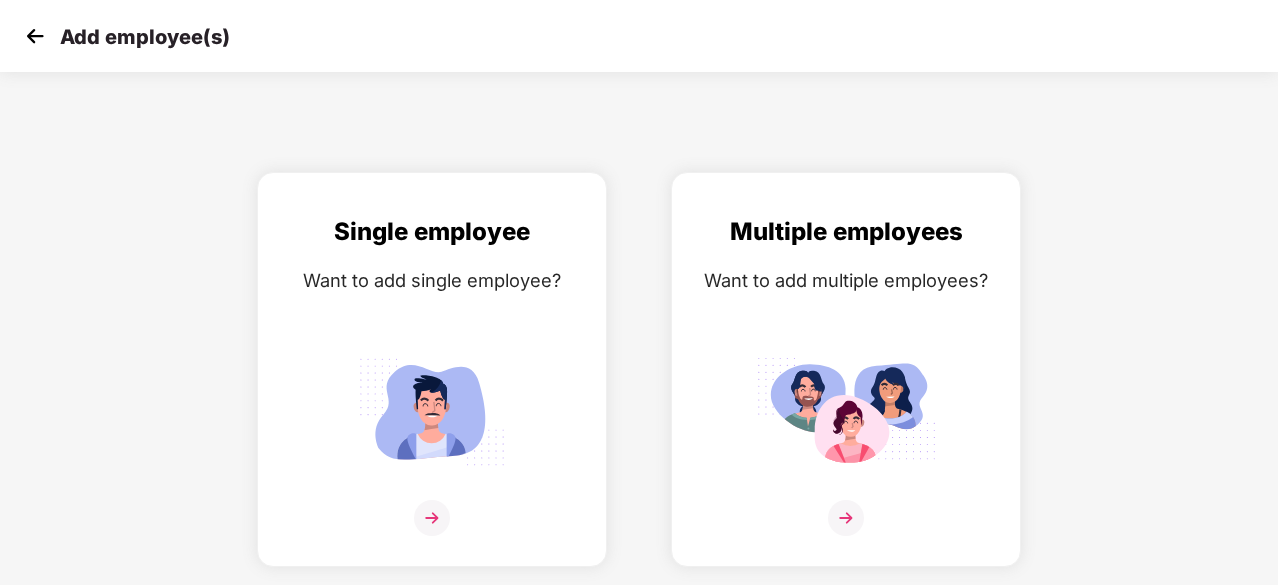 scroll, scrollTop: 0, scrollLeft: 0, axis: both 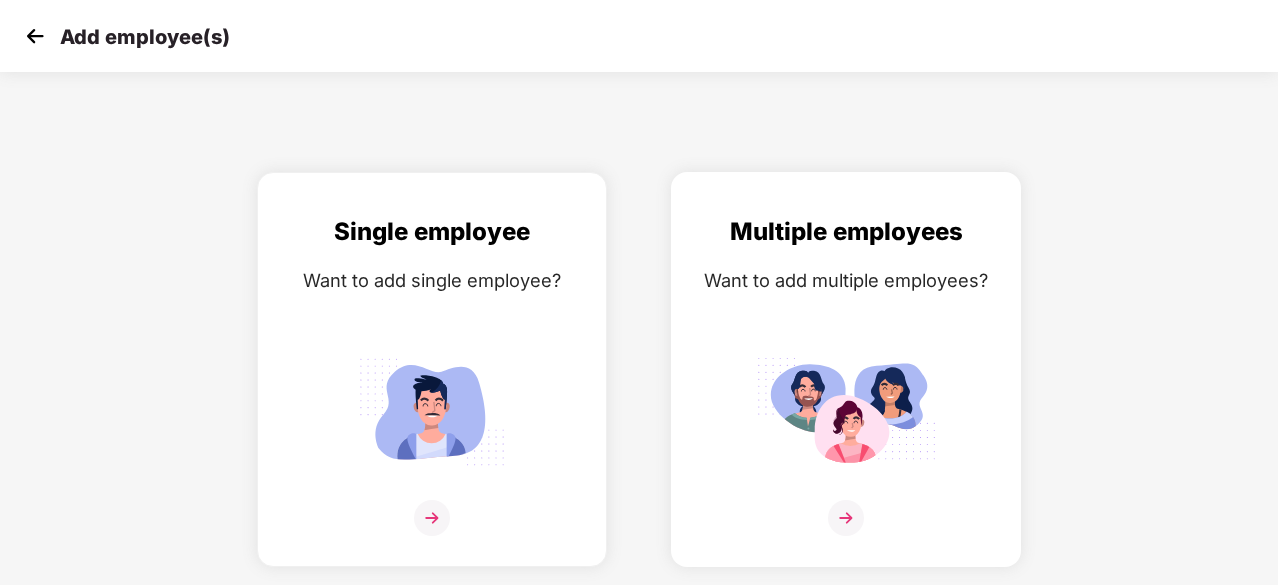 click on "Multiple employees Want to add multiple employees?" at bounding box center [846, 387] 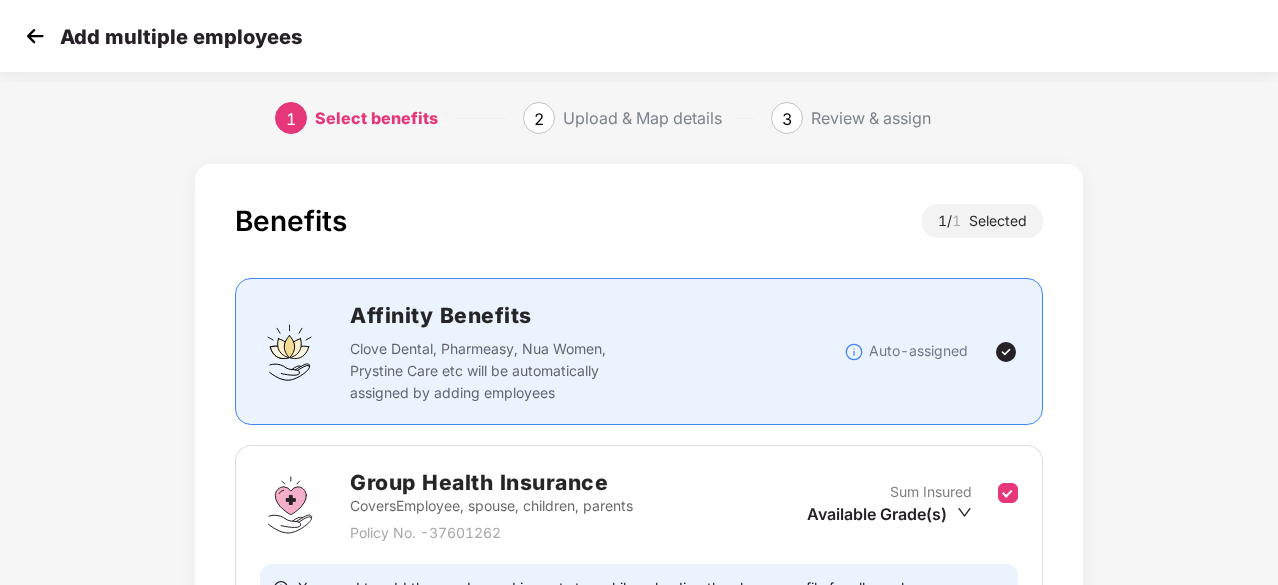 scroll, scrollTop: 219, scrollLeft: 0, axis: vertical 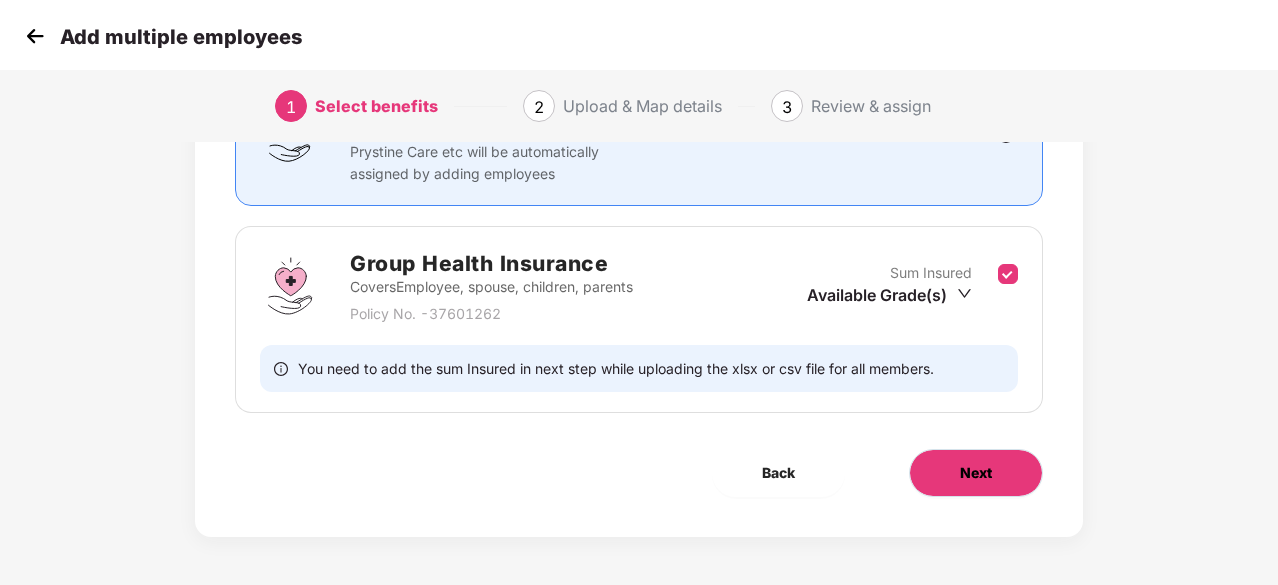 click on "Next" at bounding box center (976, 473) 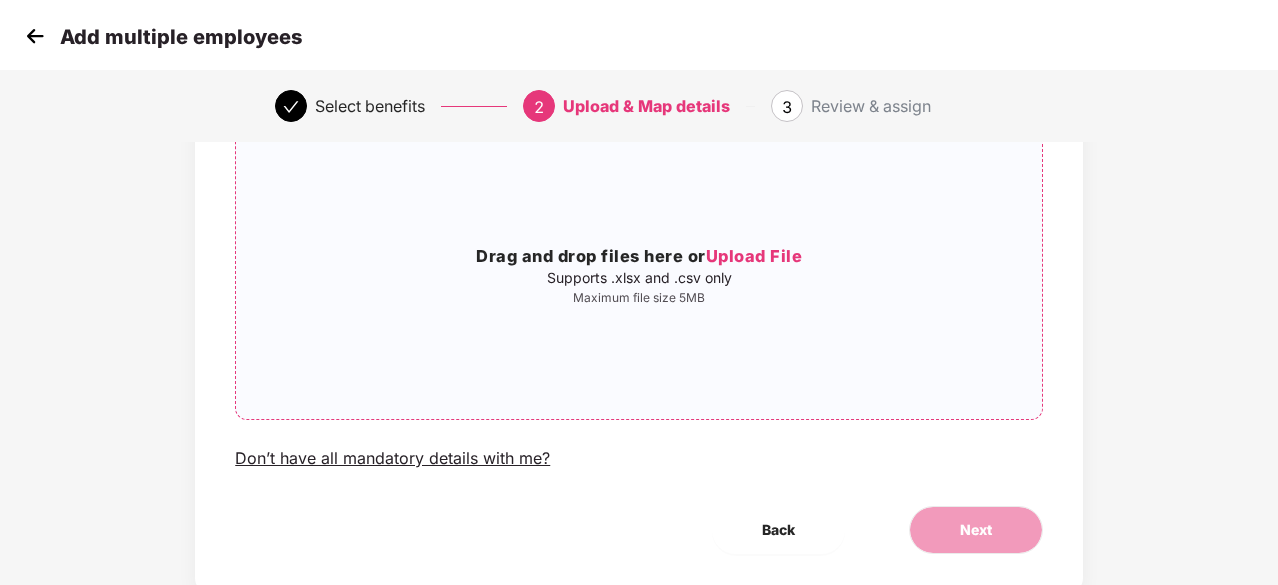 scroll, scrollTop: 218, scrollLeft: 0, axis: vertical 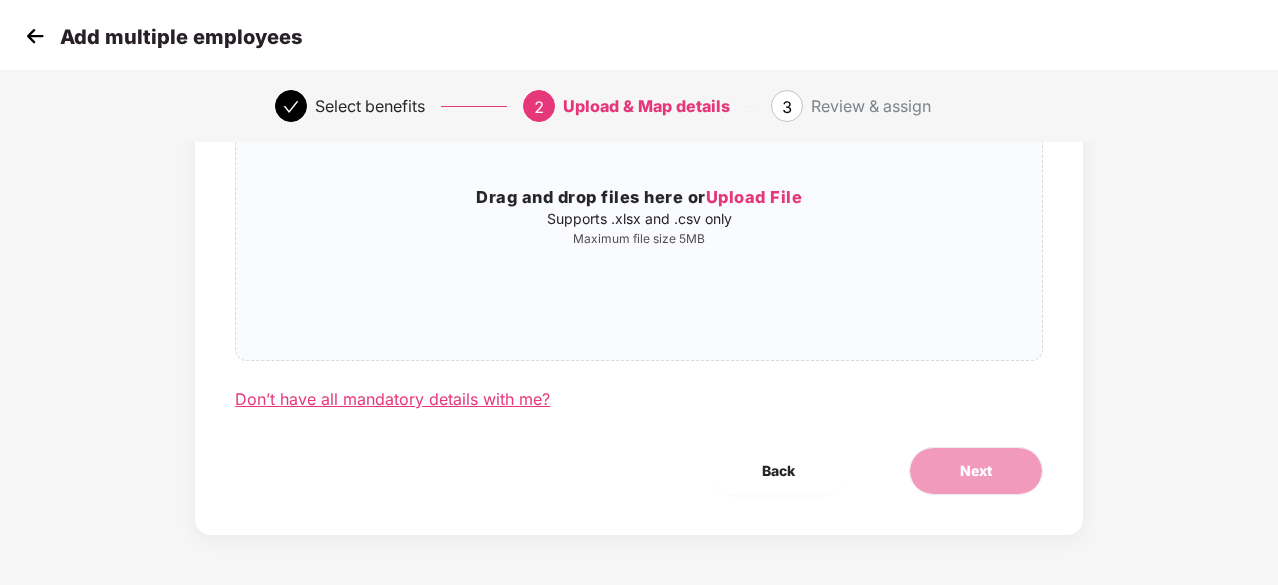 click on "Don’t have all mandatory details with me?" at bounding box center (392, 399) 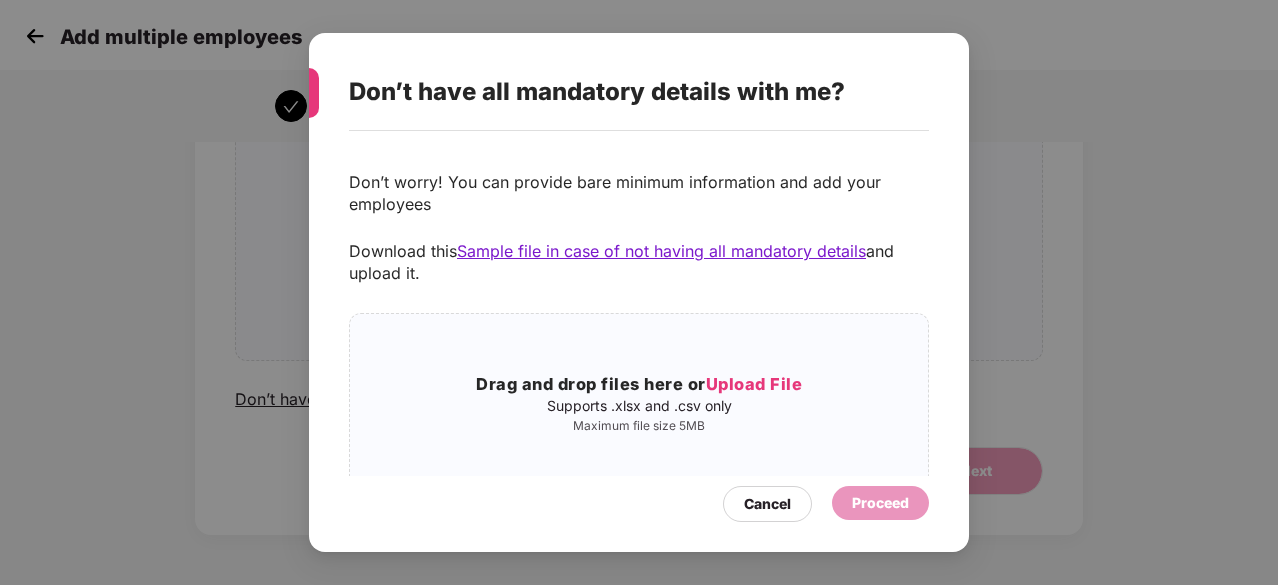 click on "Don’t have all mandatory details with me? Don’t worry! You can provide bare minimum information and add your employees Download this  Sample file in case of not having all mandatory details  and upload it. Drag and drop files here or  Upload File Supports .xlsx and .csv only Maximum file size 5MB Cancel Proceed" at bounding box center (639, 292) 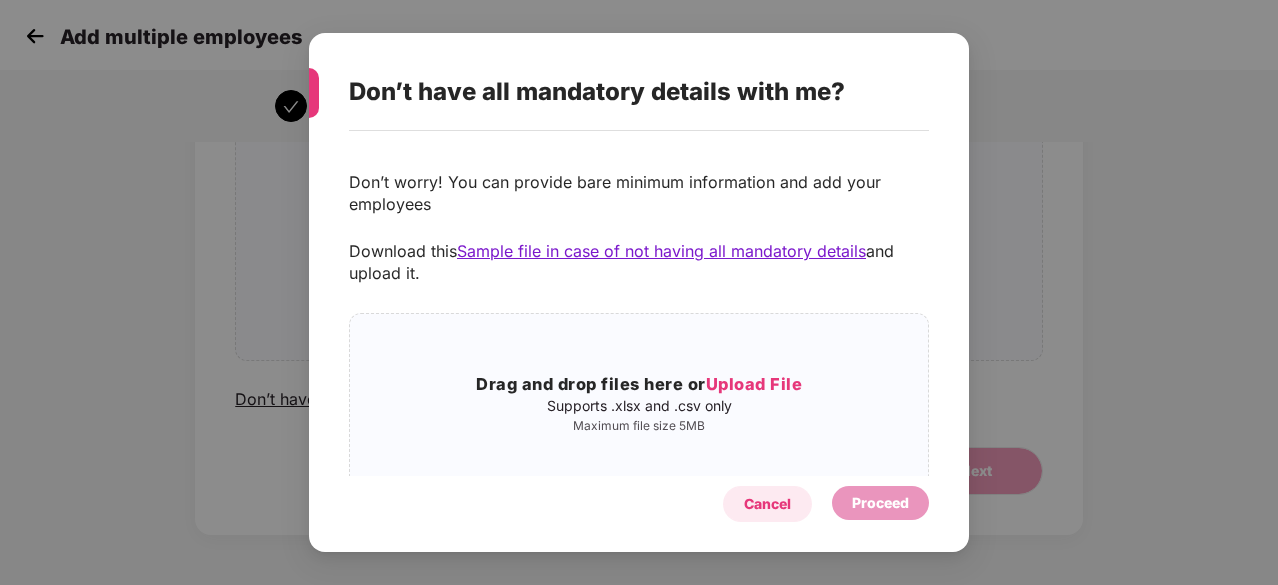 click on "Cancel" at bounding box center [767, 504] 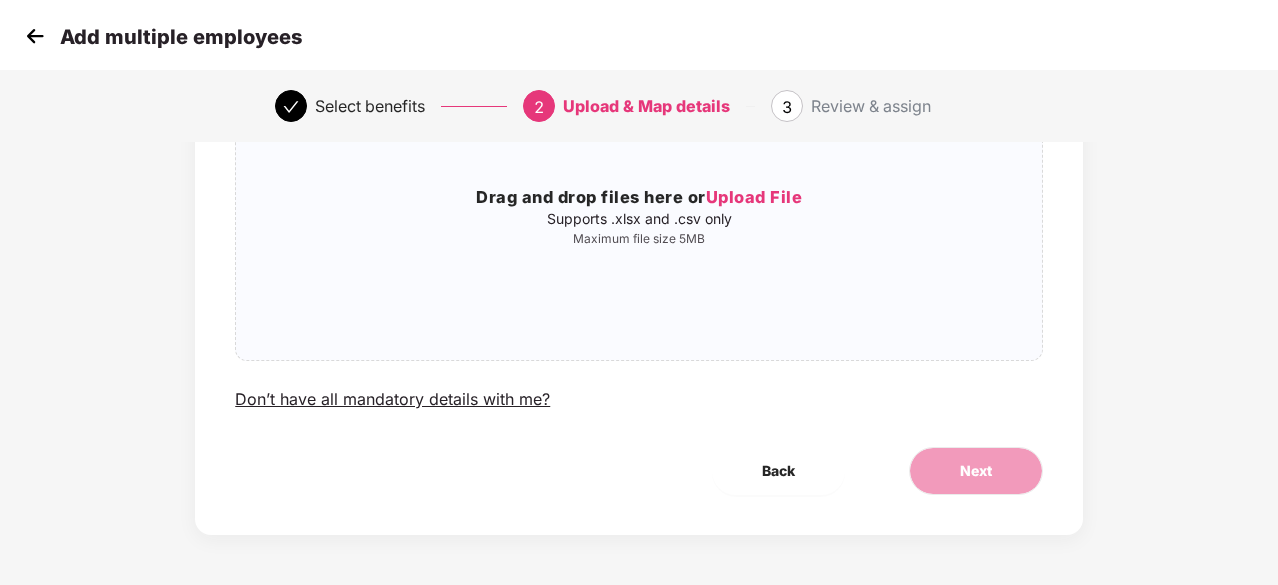 click at bounding box center (35, 36) 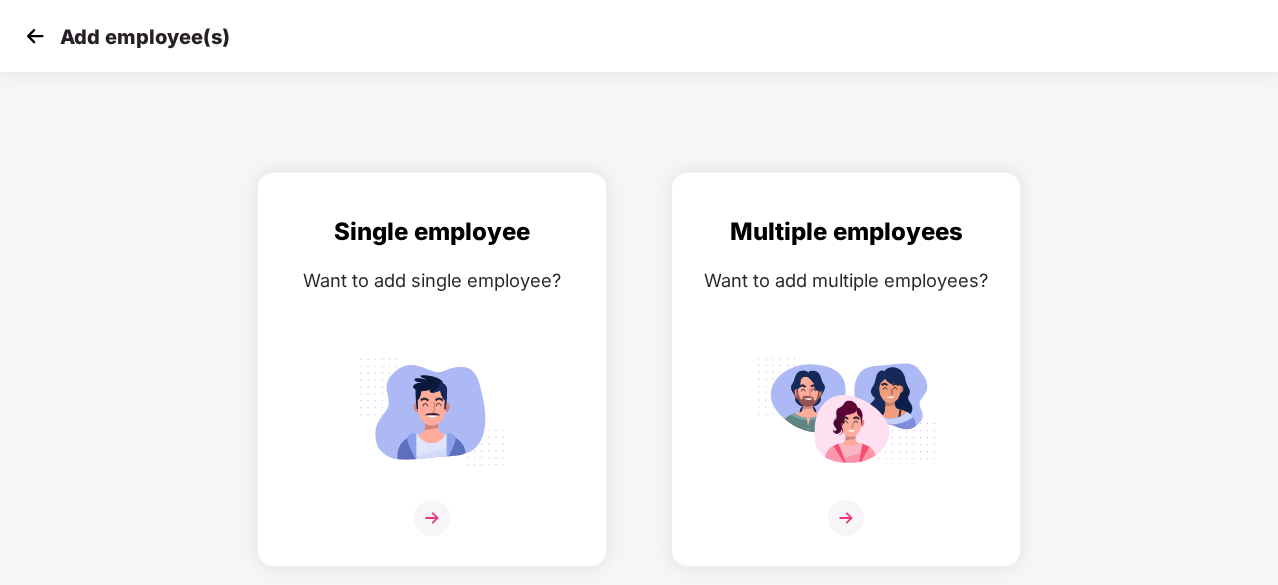 scroll, scrollTop: 0, scrollLeft: 0, axis: both 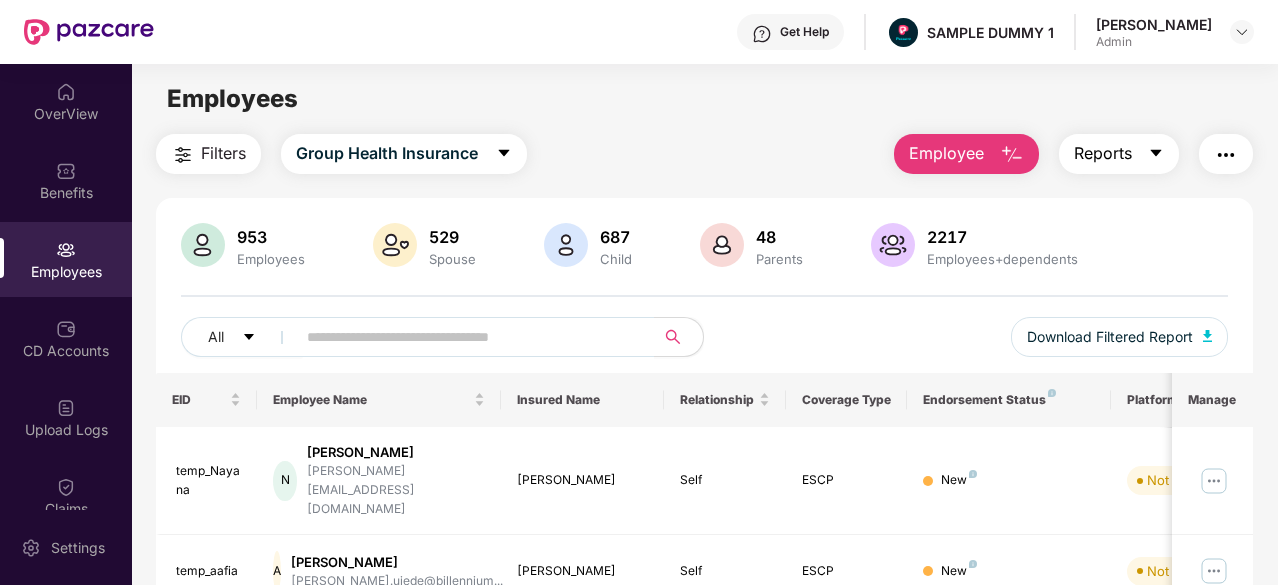 click 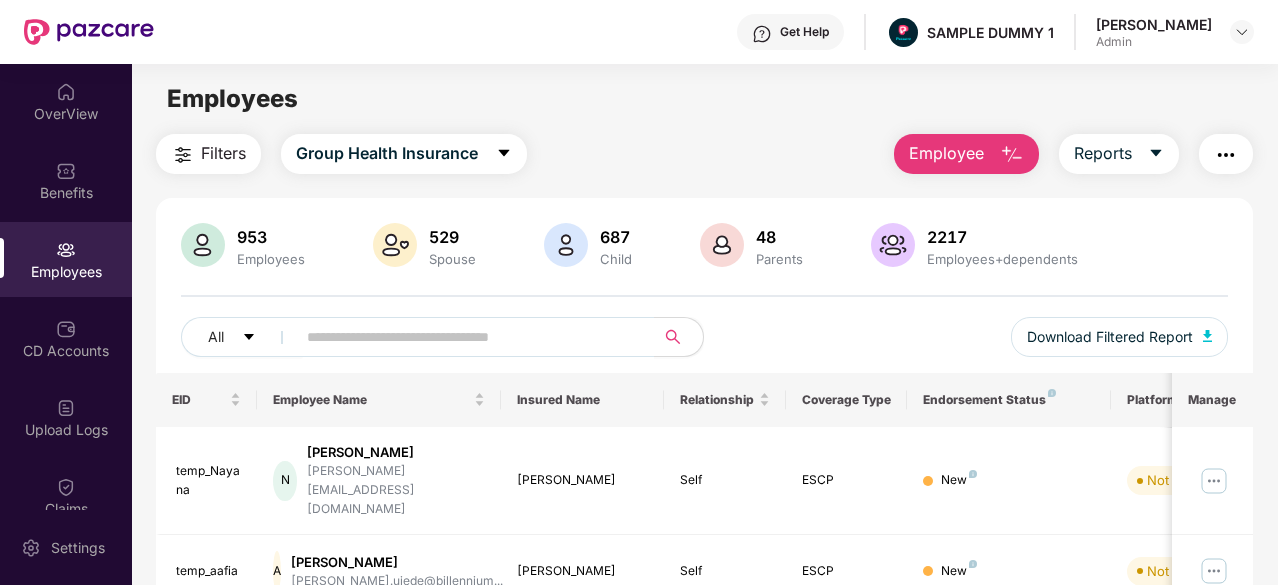 click at bounding box center [1226, 154] 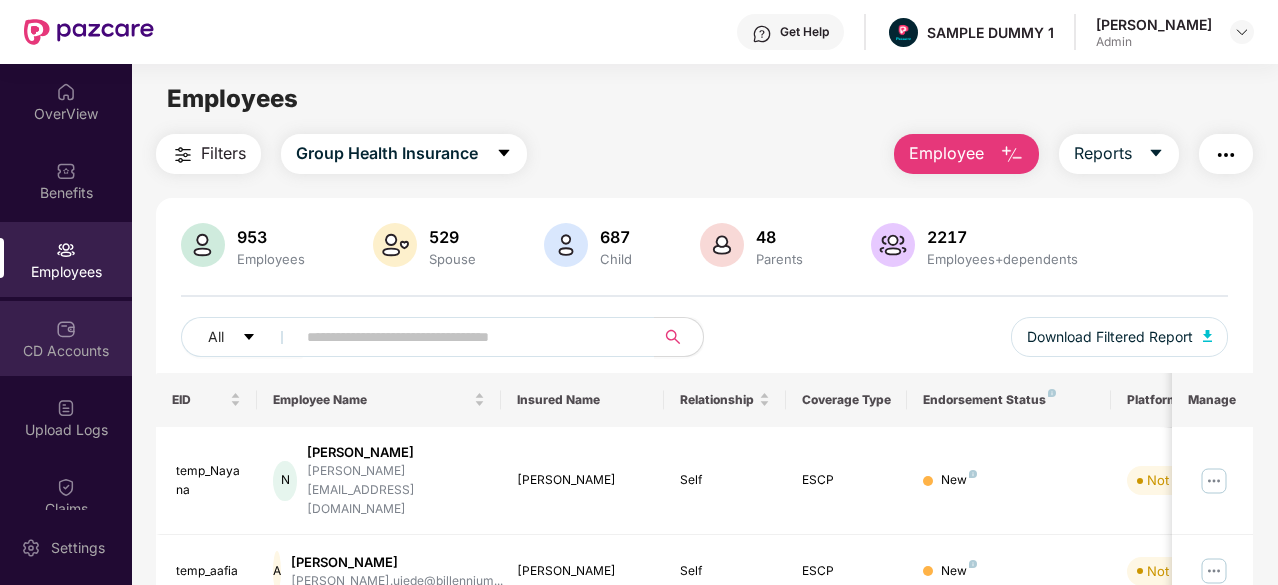 click on "CD Accounts" at bounding box center [66, 351] 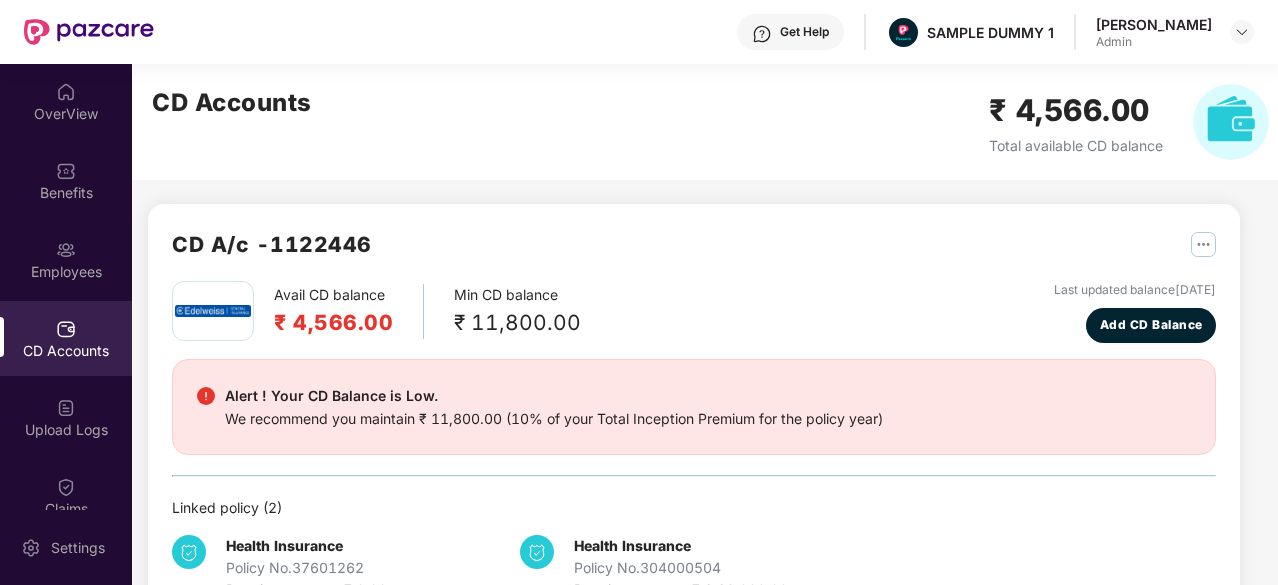 scroll, scrollTop: 62, scrollLeft: 0, axis: vertical 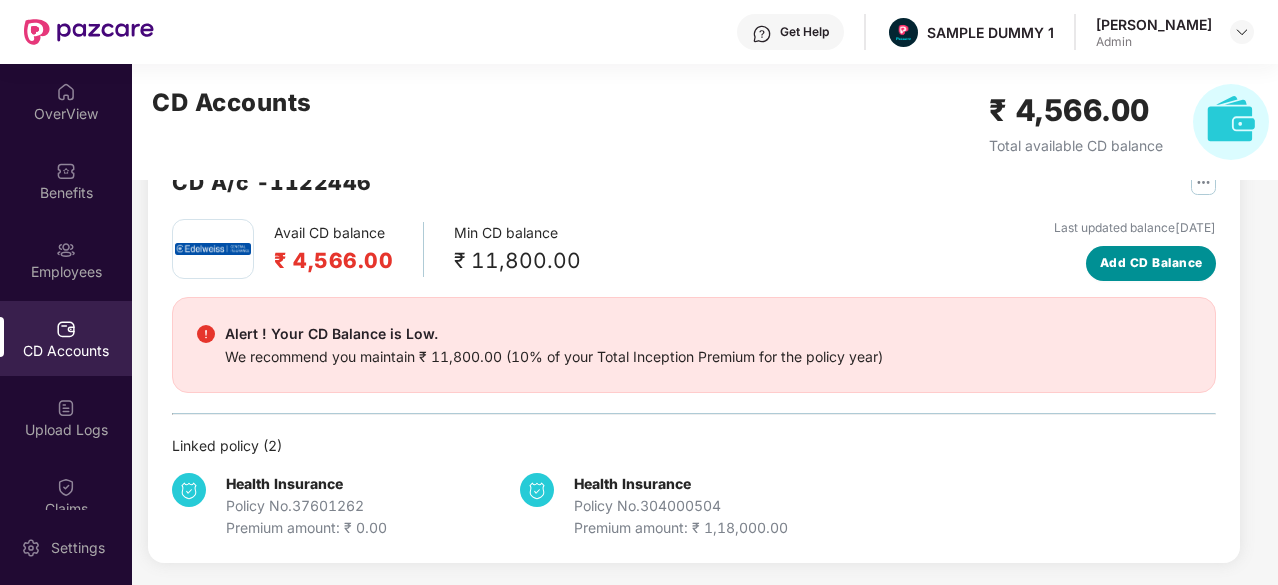 click on "Add CD Balance" at bounding box center (1151, 263) 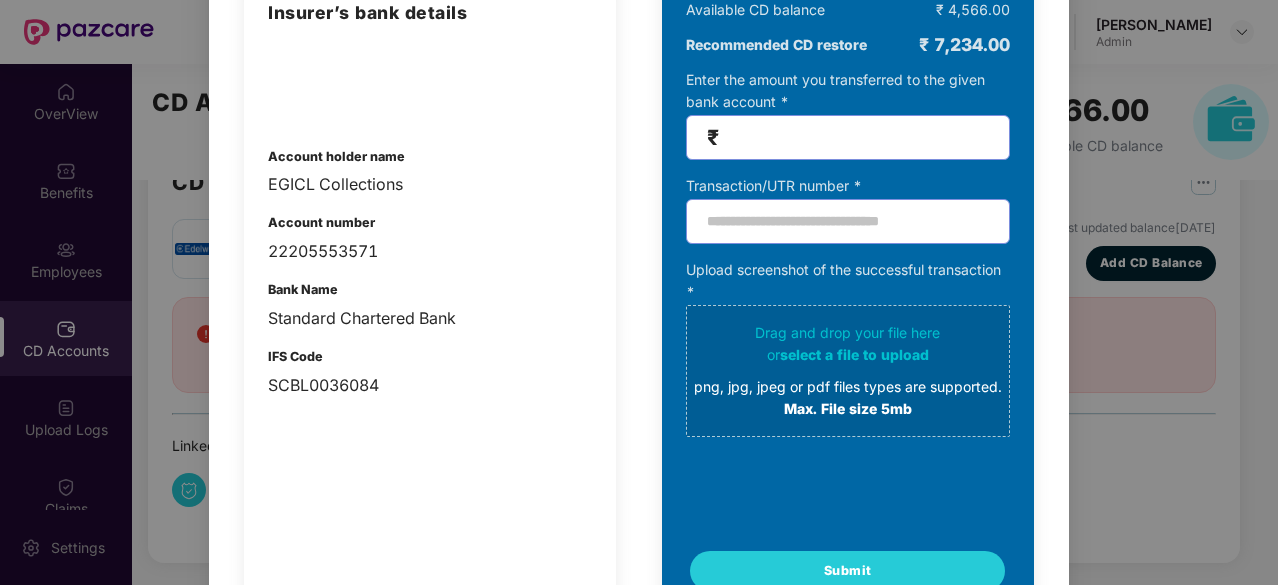 scroll, scrollTop: 0, scrollLeft: 0, axis: both 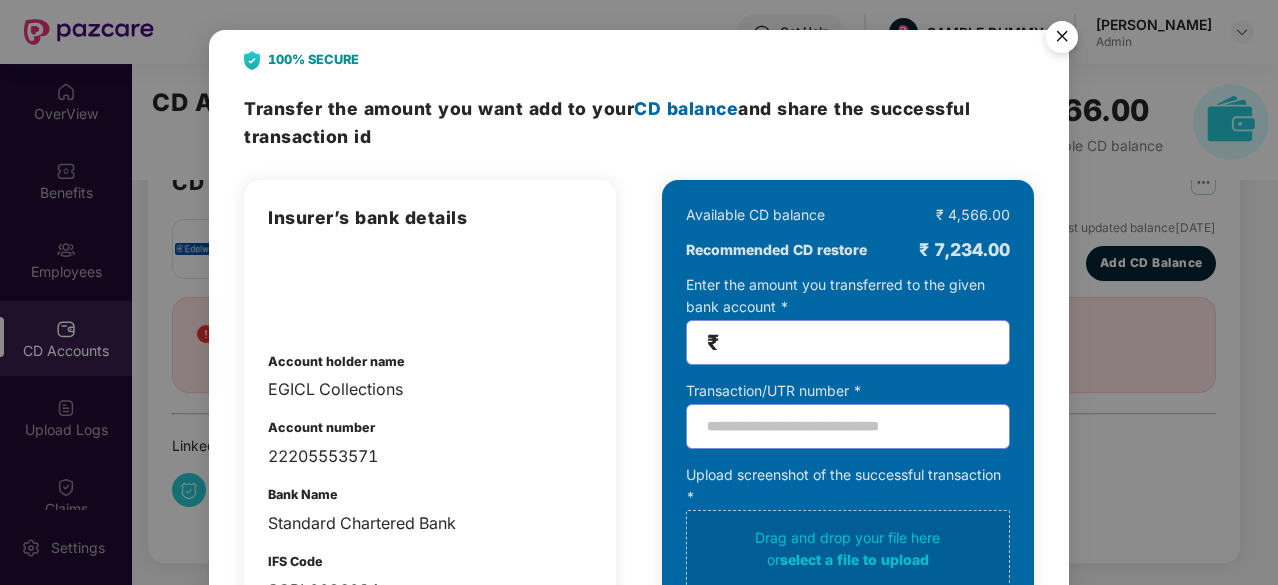 click at bounding box center [1062, 40] 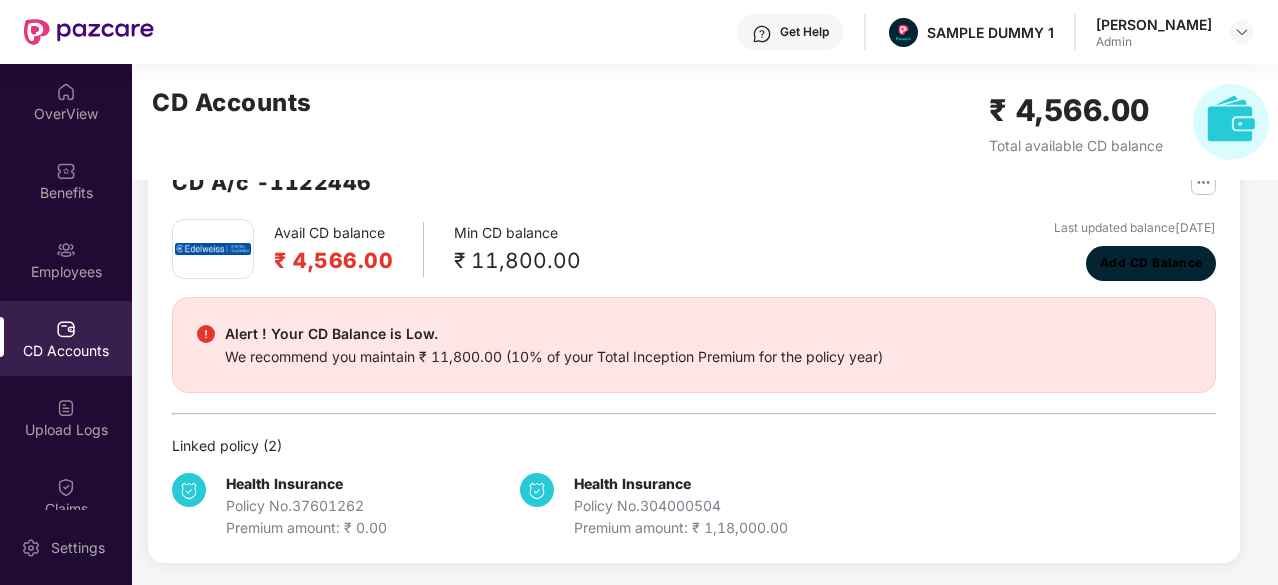 scroll, scrollTop: 116, scrollLeft: 0, axis: vertical 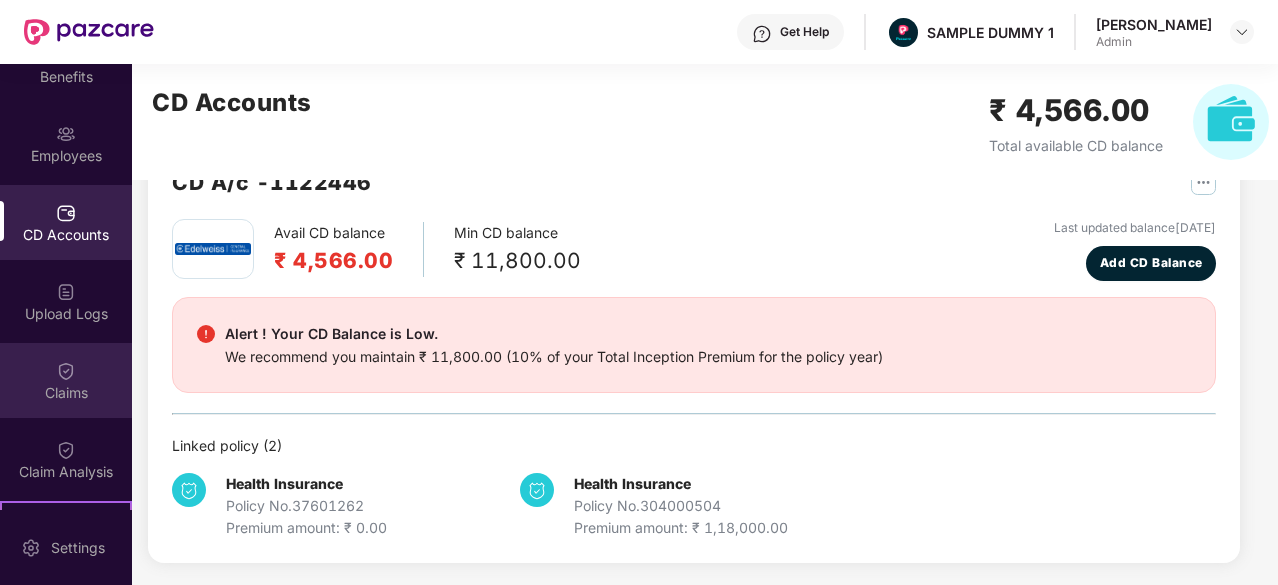 click at bounding box center (66, 371) 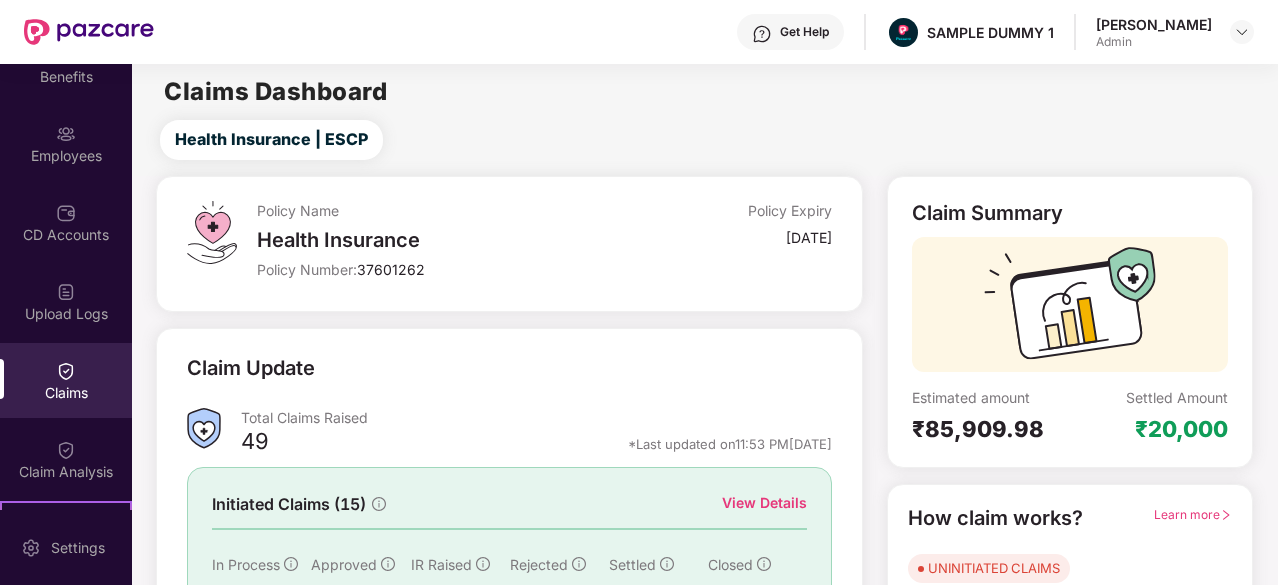 scroll, scrollTop: 196, scrollLeft: 0, axis: vertical 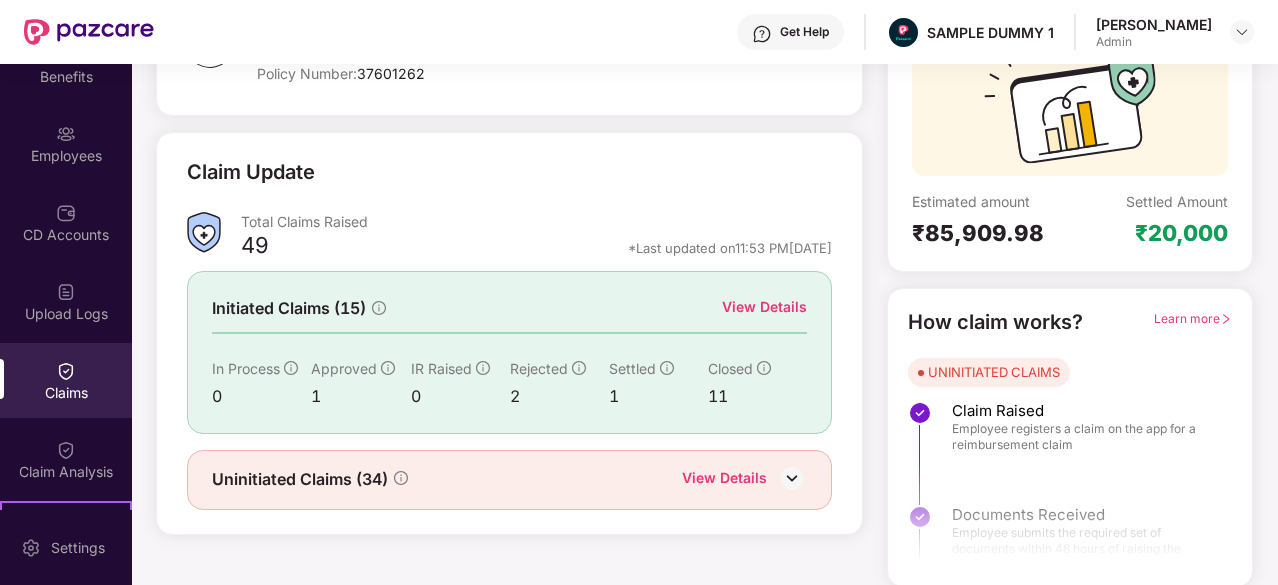 click on "View Details" at bounding box center (764, 307) 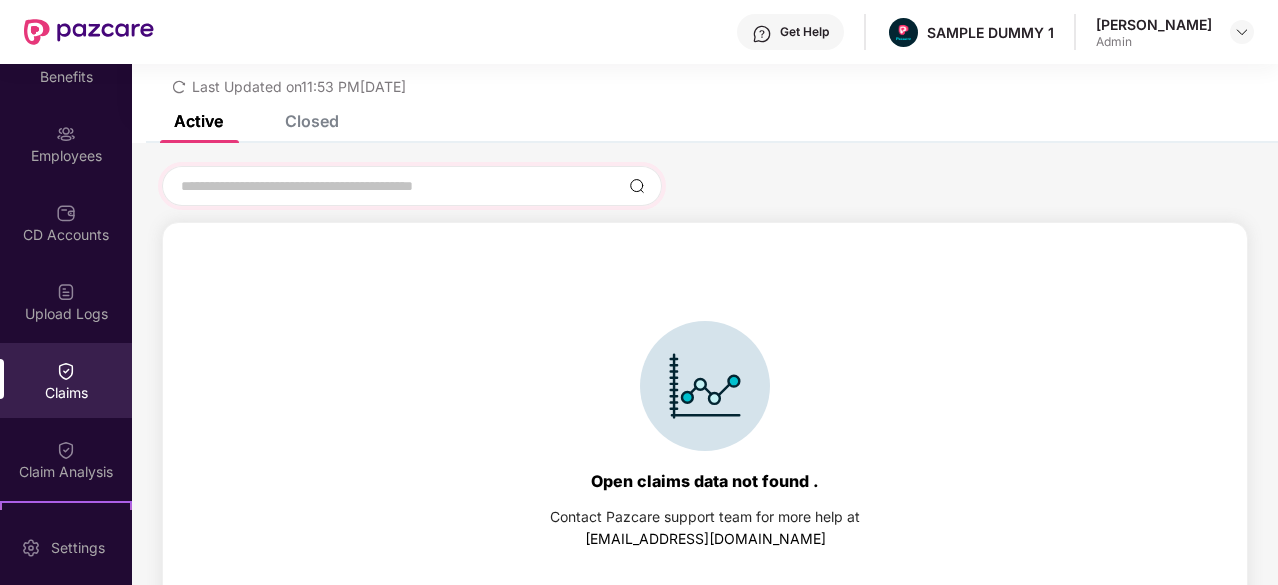 scroll, scrollTop: 86, scrollLeft: 0, axis: vertical 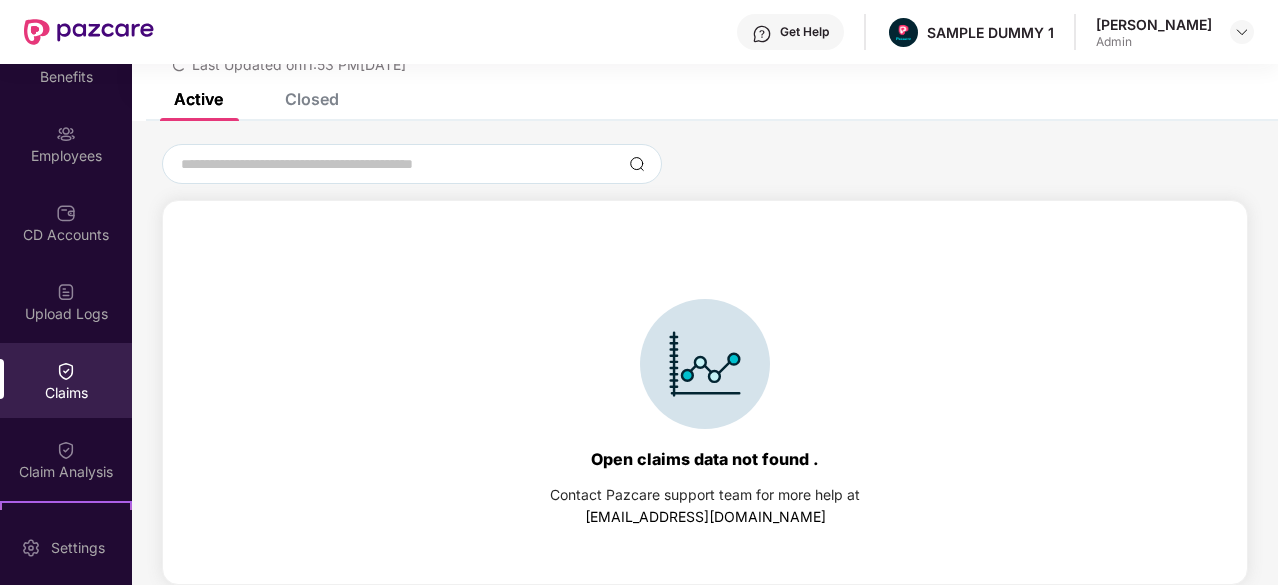 click on "Closed" at bounding box center (312, 99) 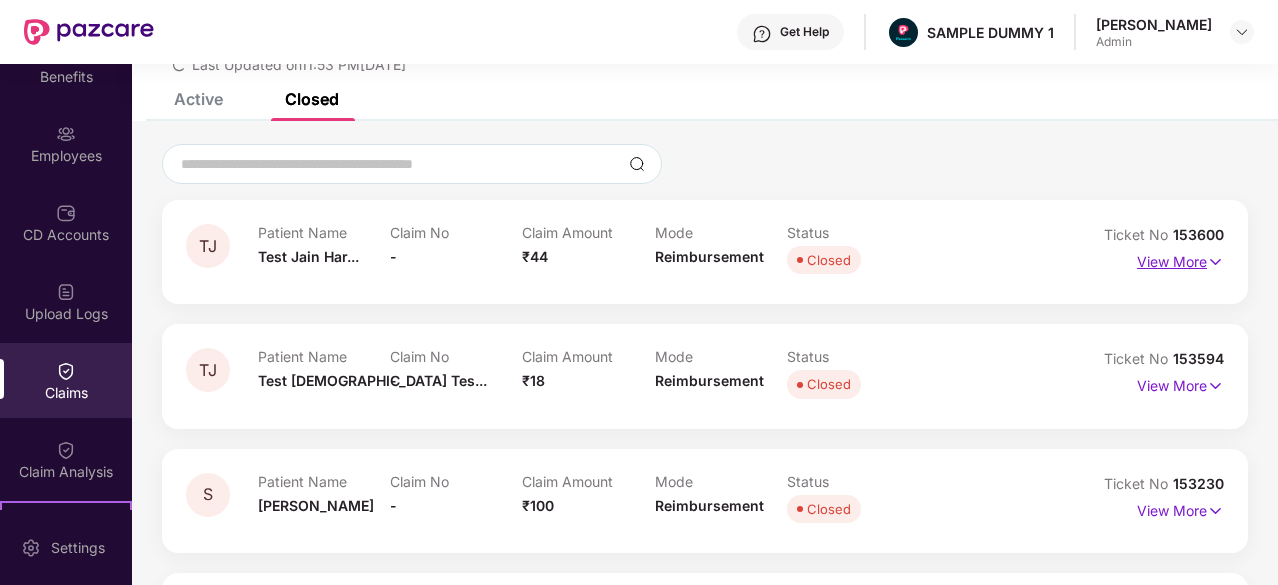 click on "View More" at bounding box center (1180, 259) 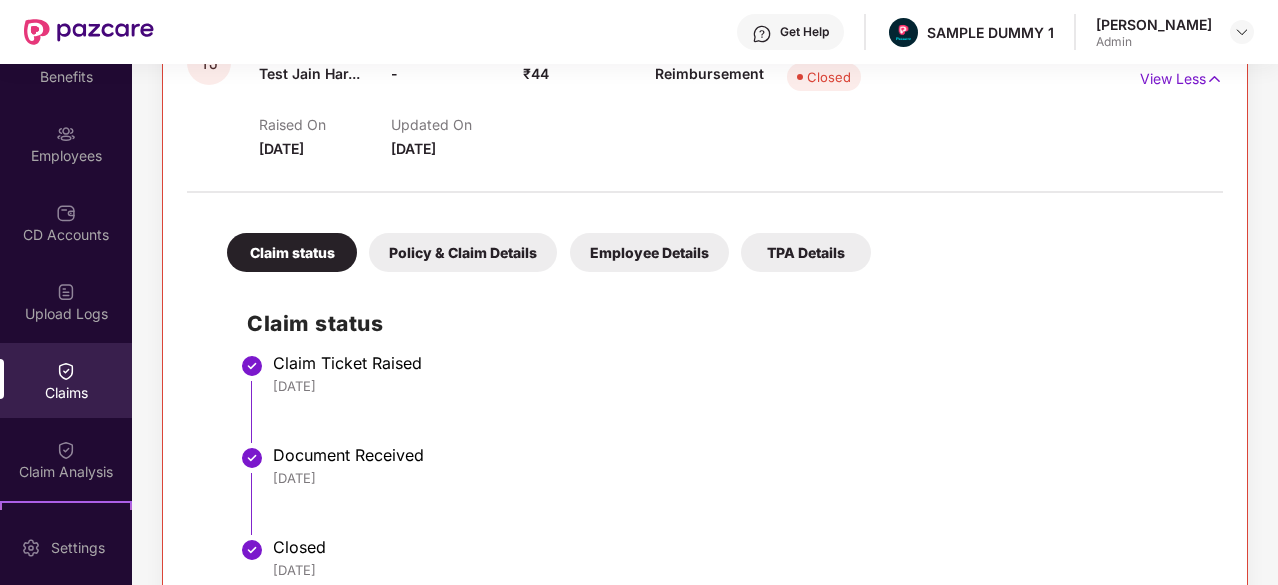 scroll, scrollTop: 422, scrollLeft: 0, axis: vertical 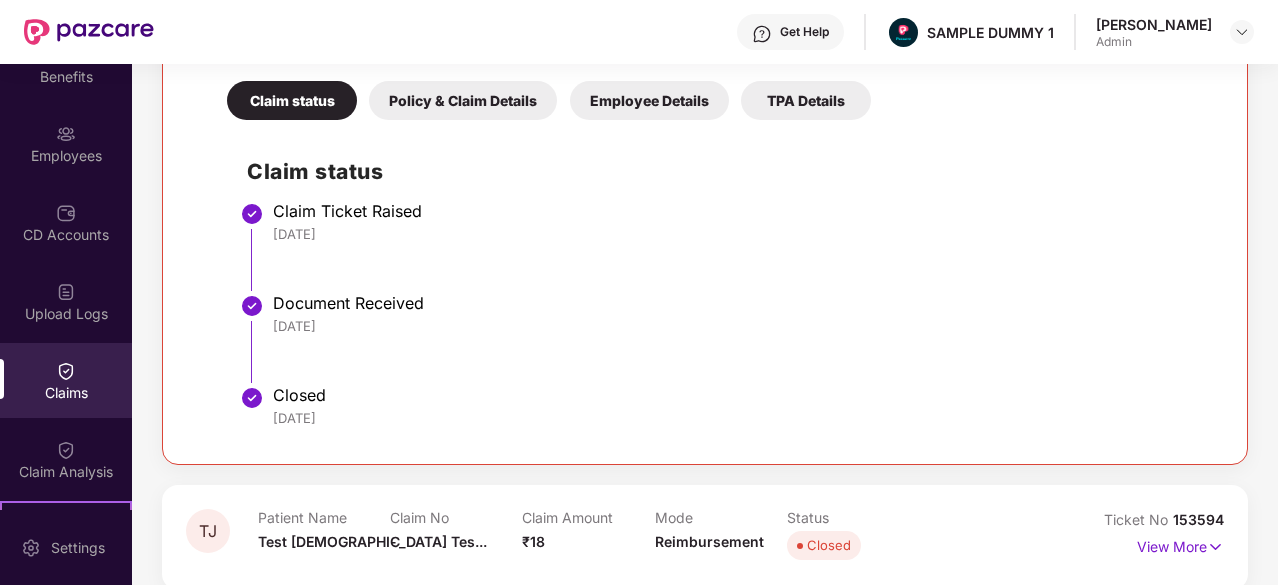 click on "Policy & Claim Details" at bounding box center [463, 100] 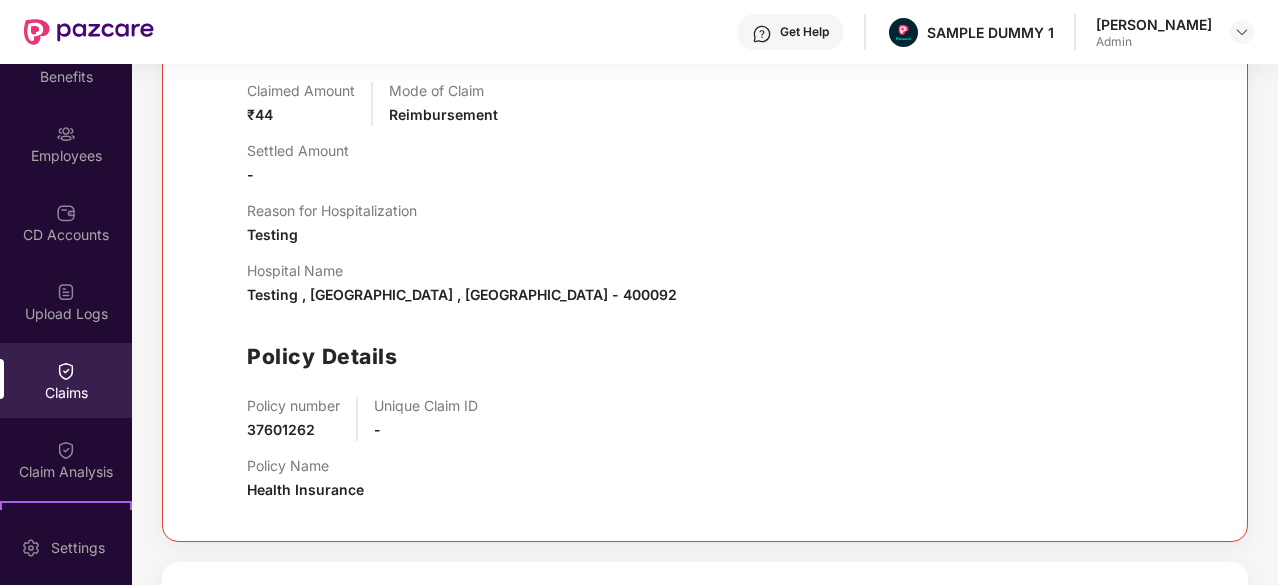 scroll, scrollTop: 351, scrollLeft: 0, axis: vertical 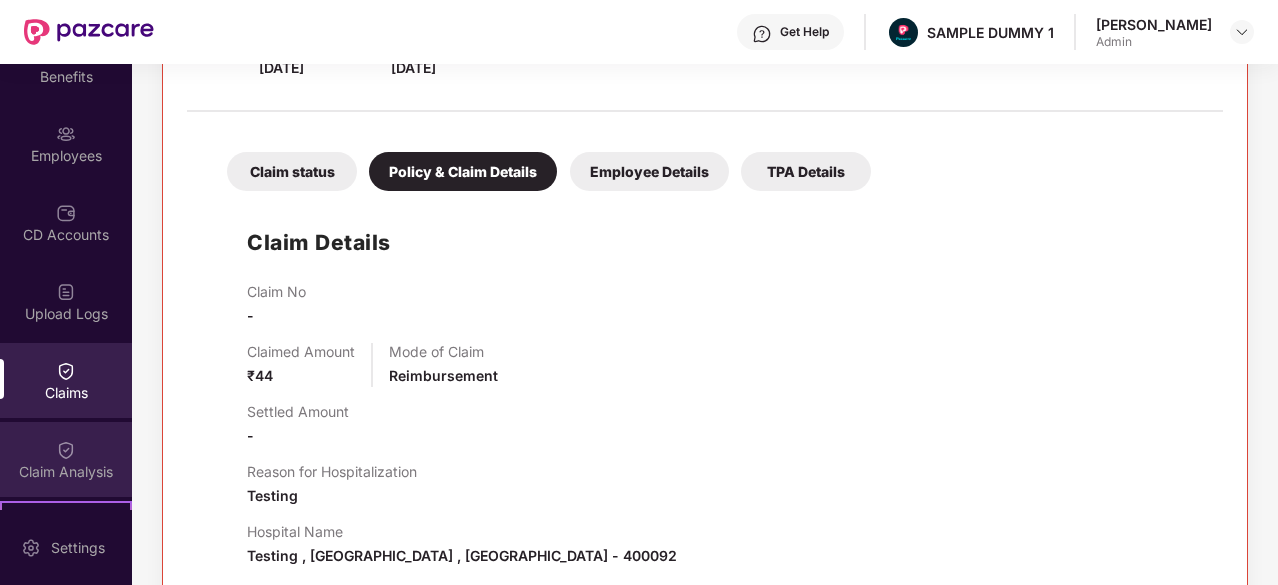 click at bounding box center [66, 450] 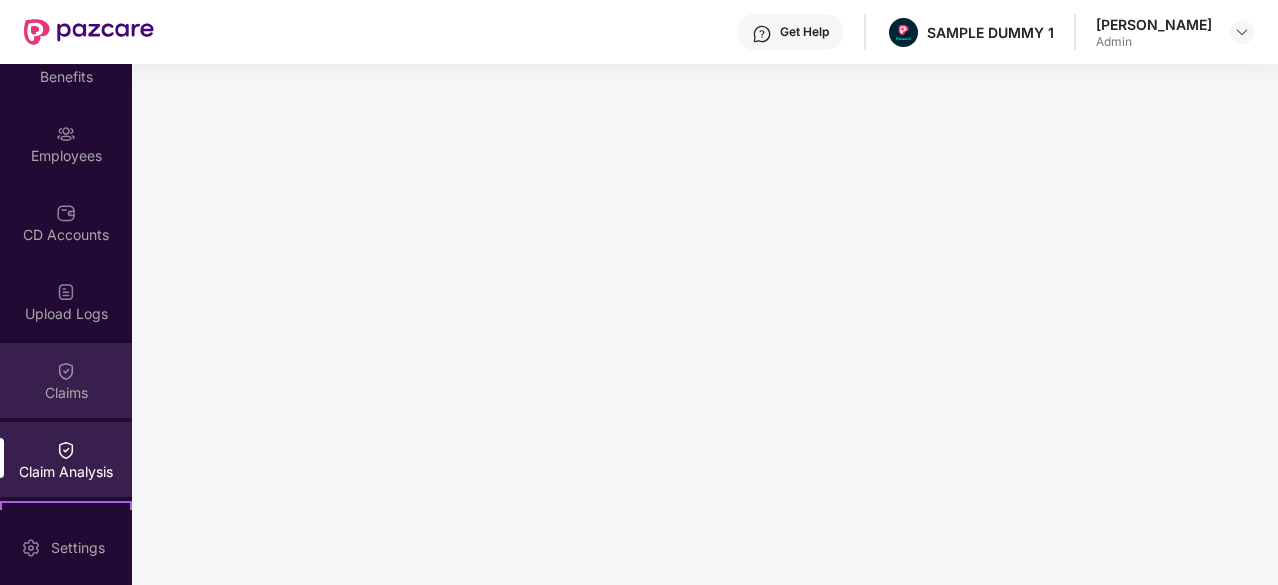 scroll, scrollTop: 364, scrollLeft: 0, axis: vertical 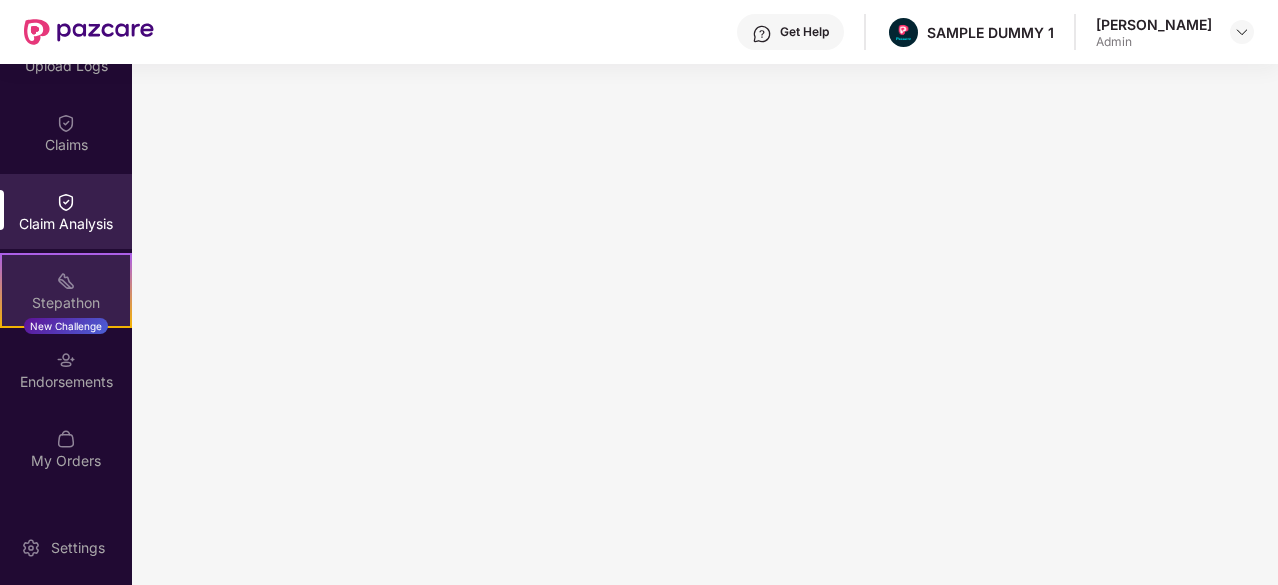 click on "Stepathon" at bounding box center [66, 303] 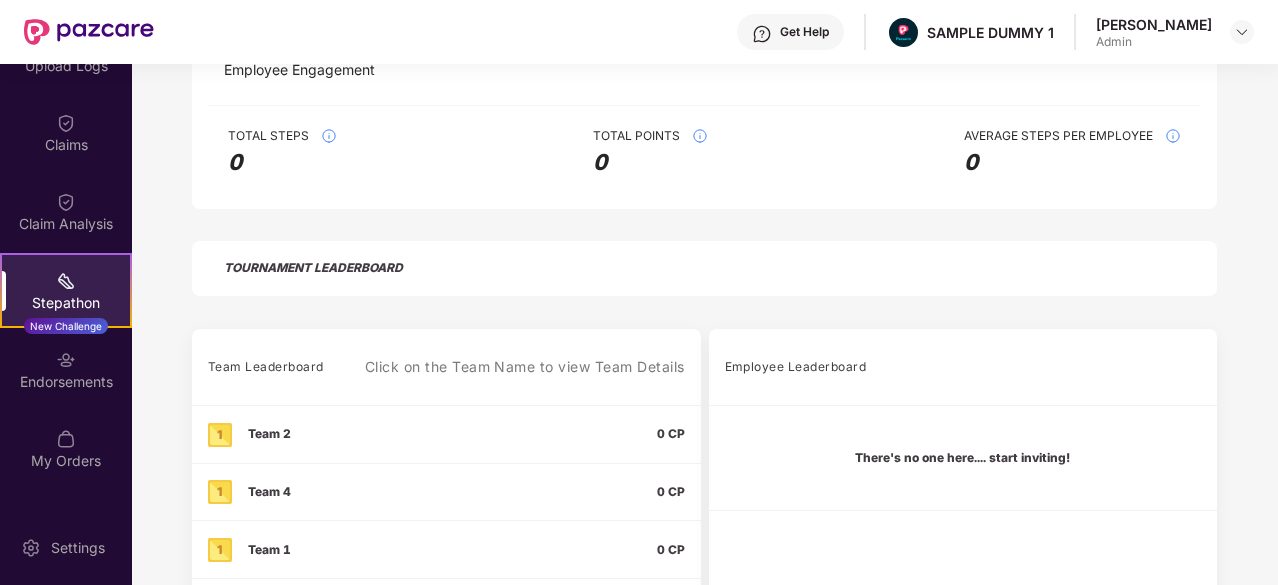 scroll, scrollTop: 368, scrollLeft: 0, axis: vertical 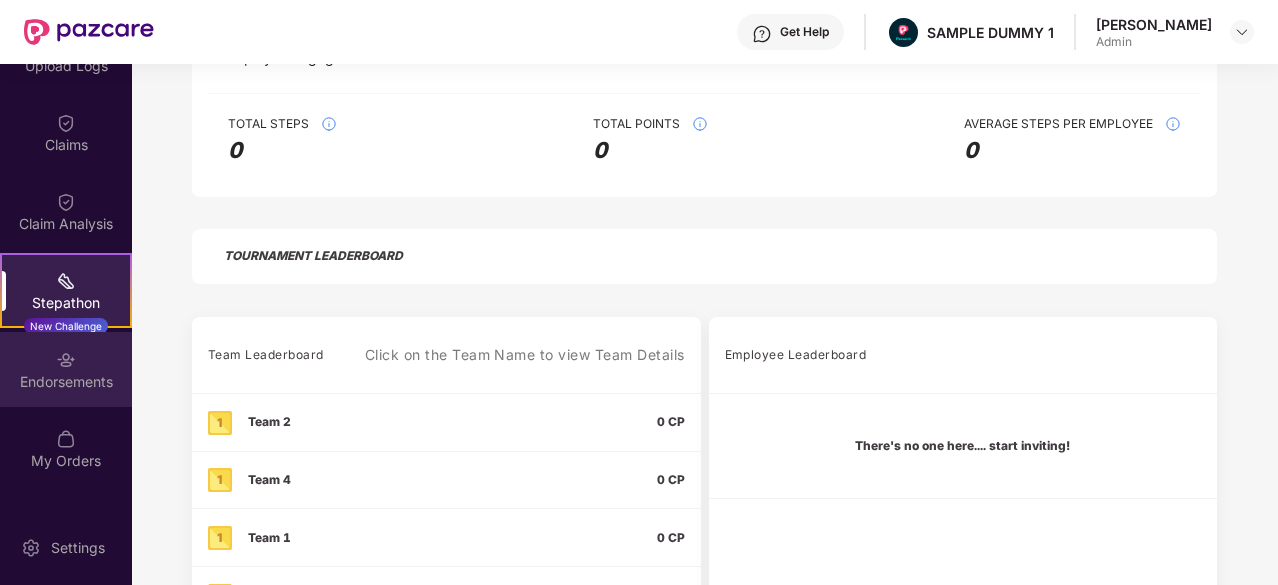 click at bounding box center [66, 360] 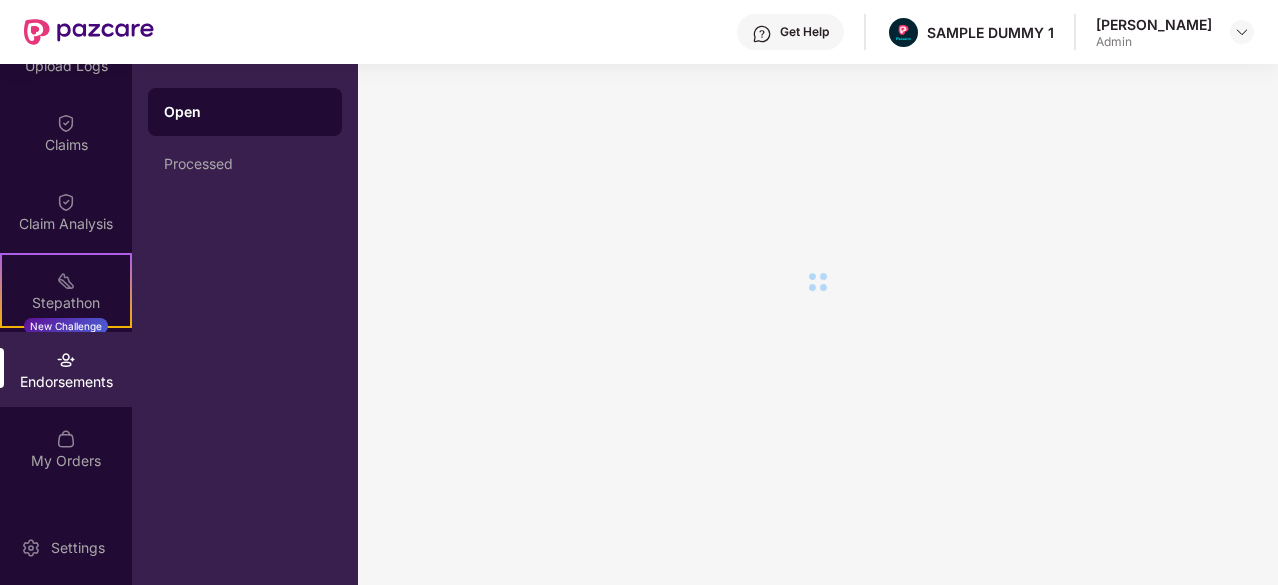 scroll, scrollTop: 0, scrollLeft: 0, axis: both 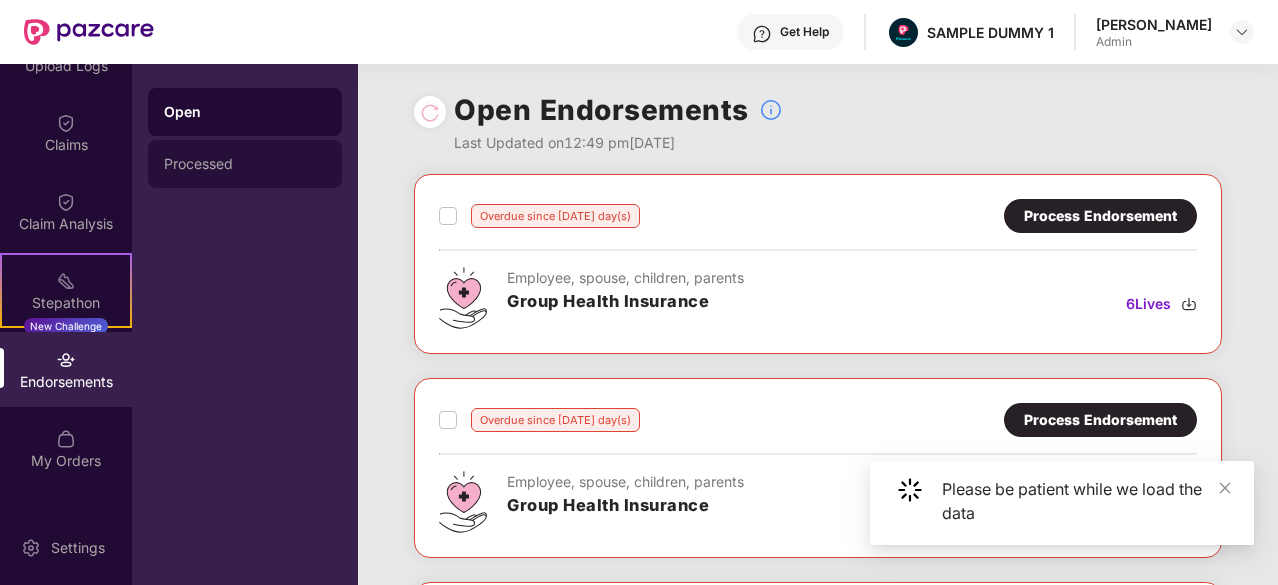 click on "Processed" at bounding box center [245, 164] 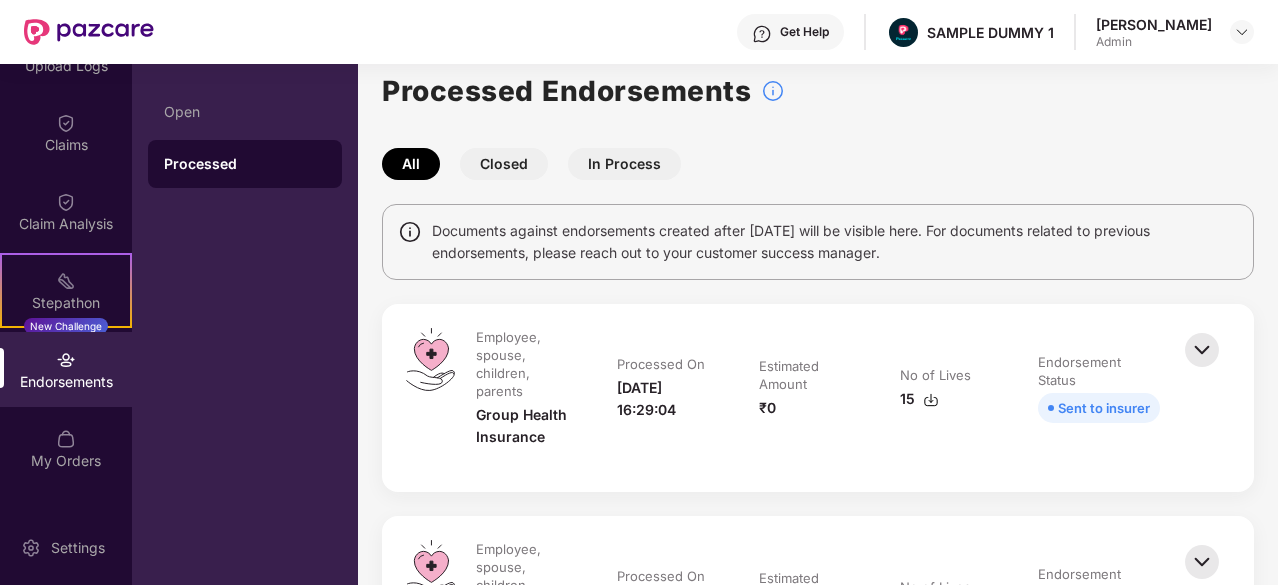 scroll, scrollTop: 0, scrollLeft: 0, axis: both 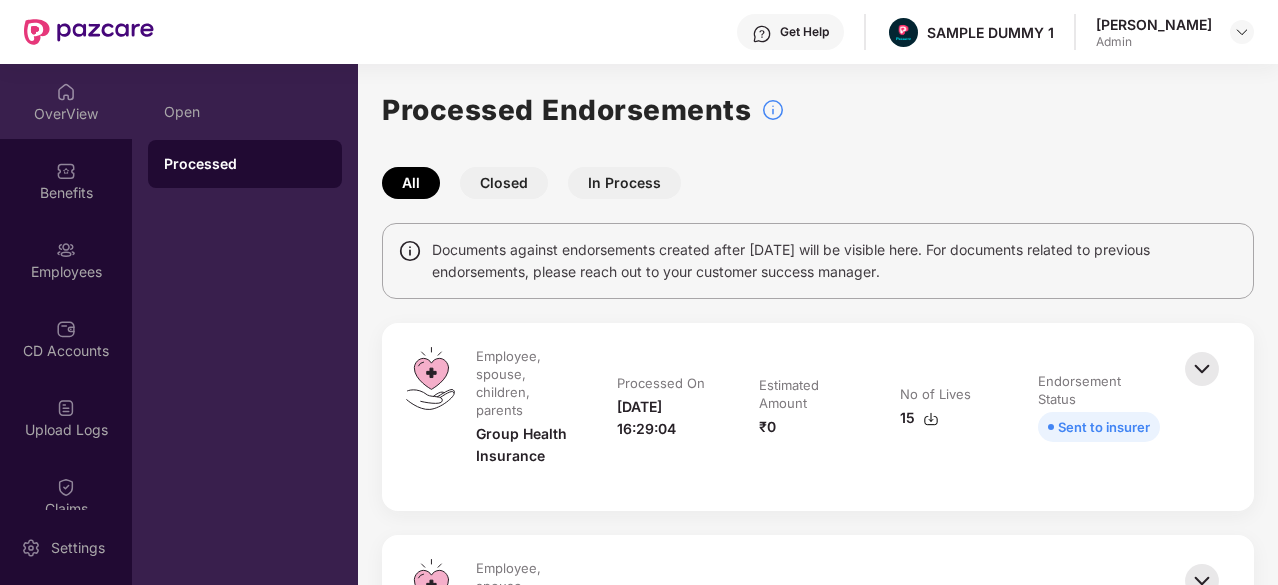 click on "OverView" at bounding box center (66, 114) 